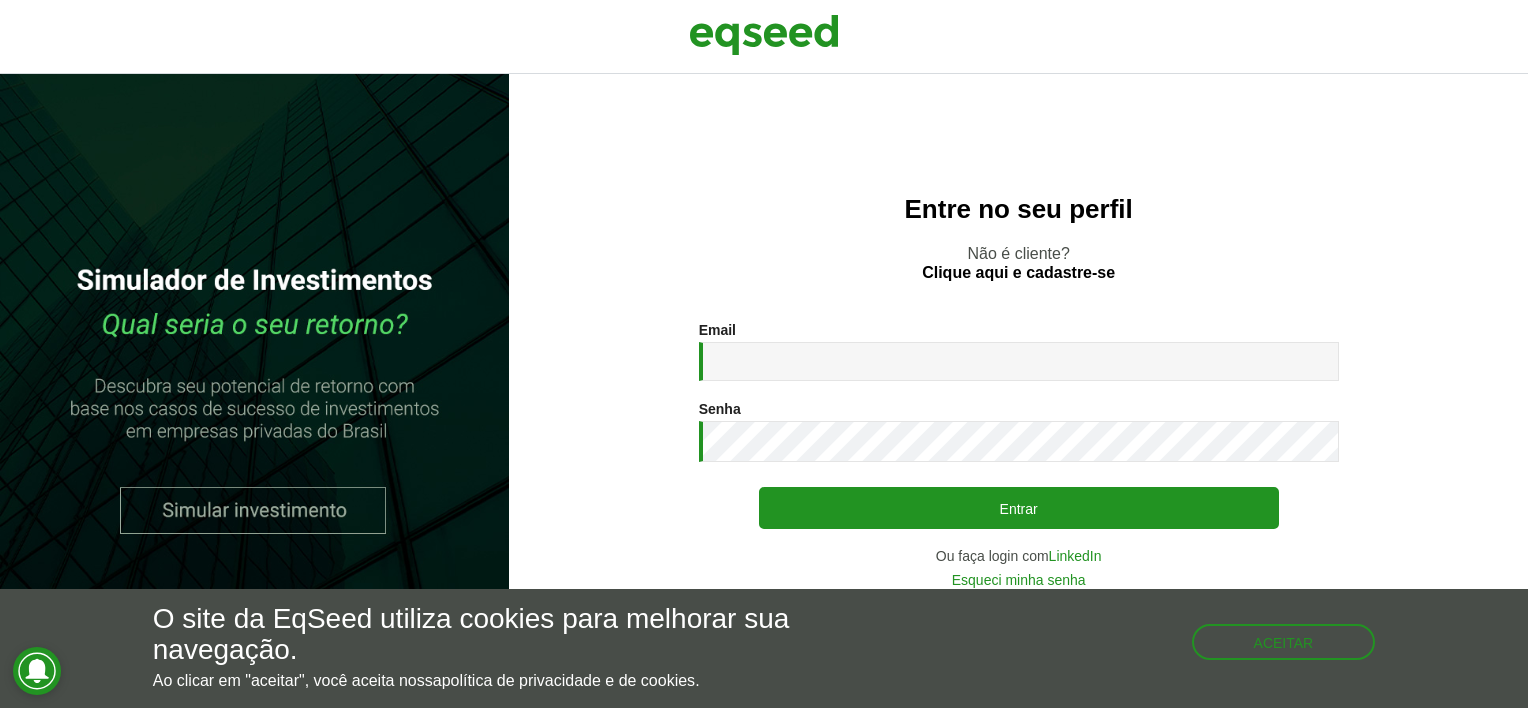 scroll, scrollTop: 0, scrollLeft: 0, axis: both 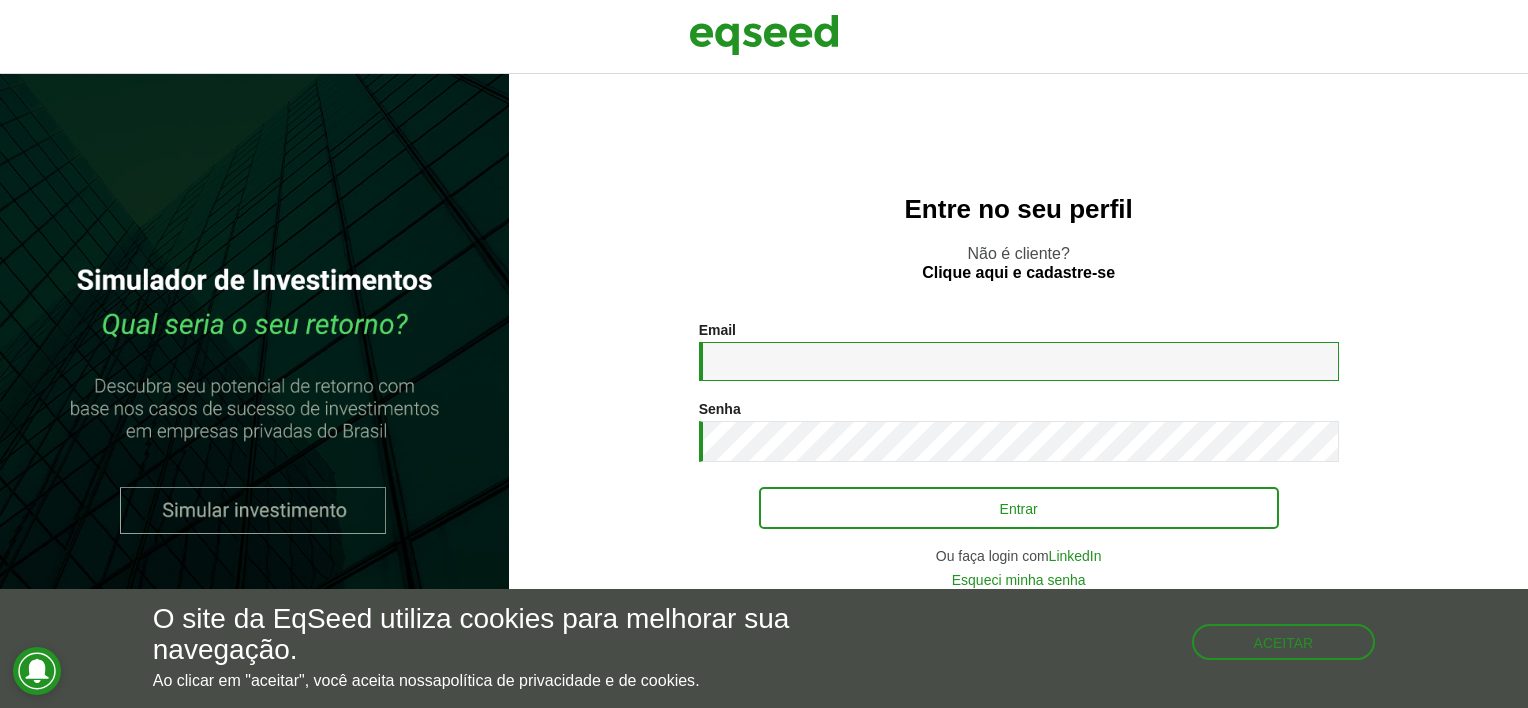 type on "**********" 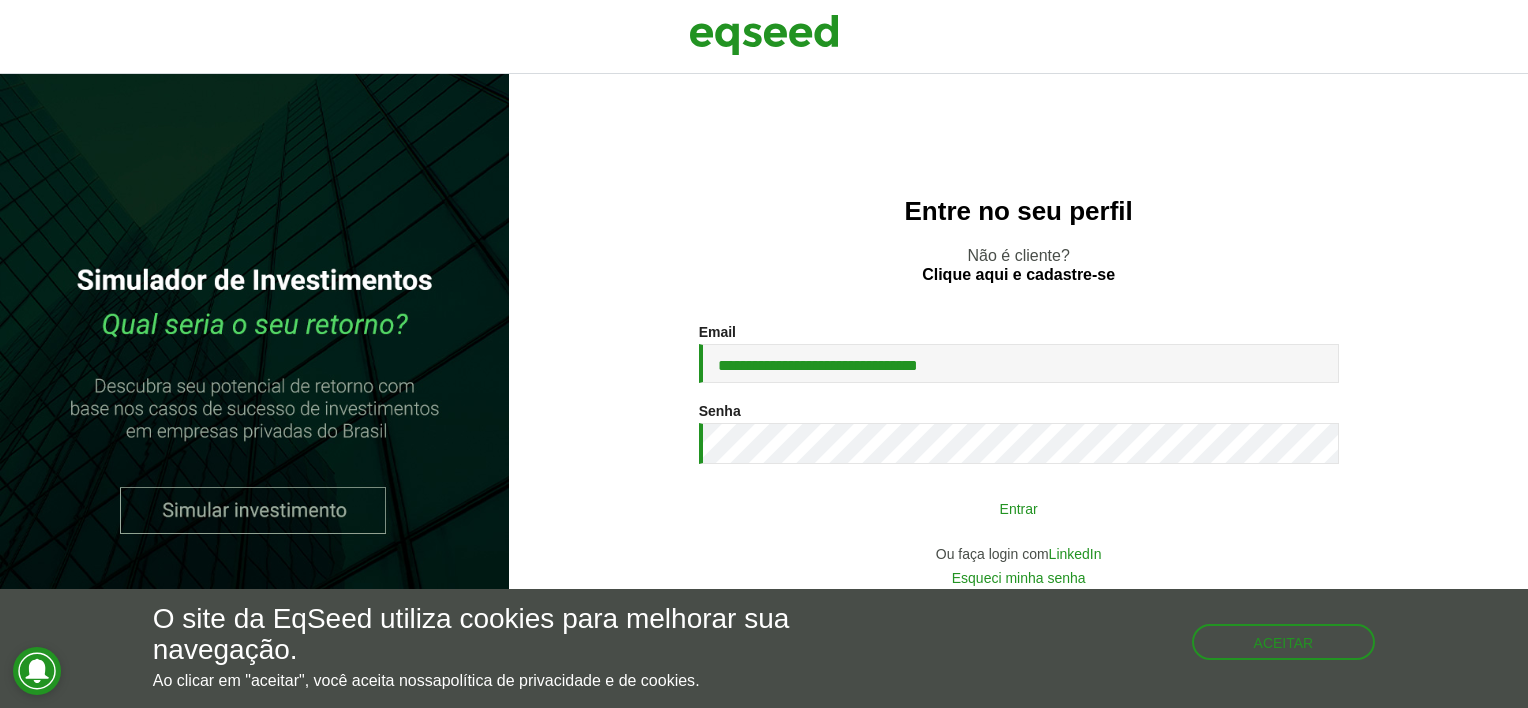 click on "Entrar" at bounding box center [1019, 508] 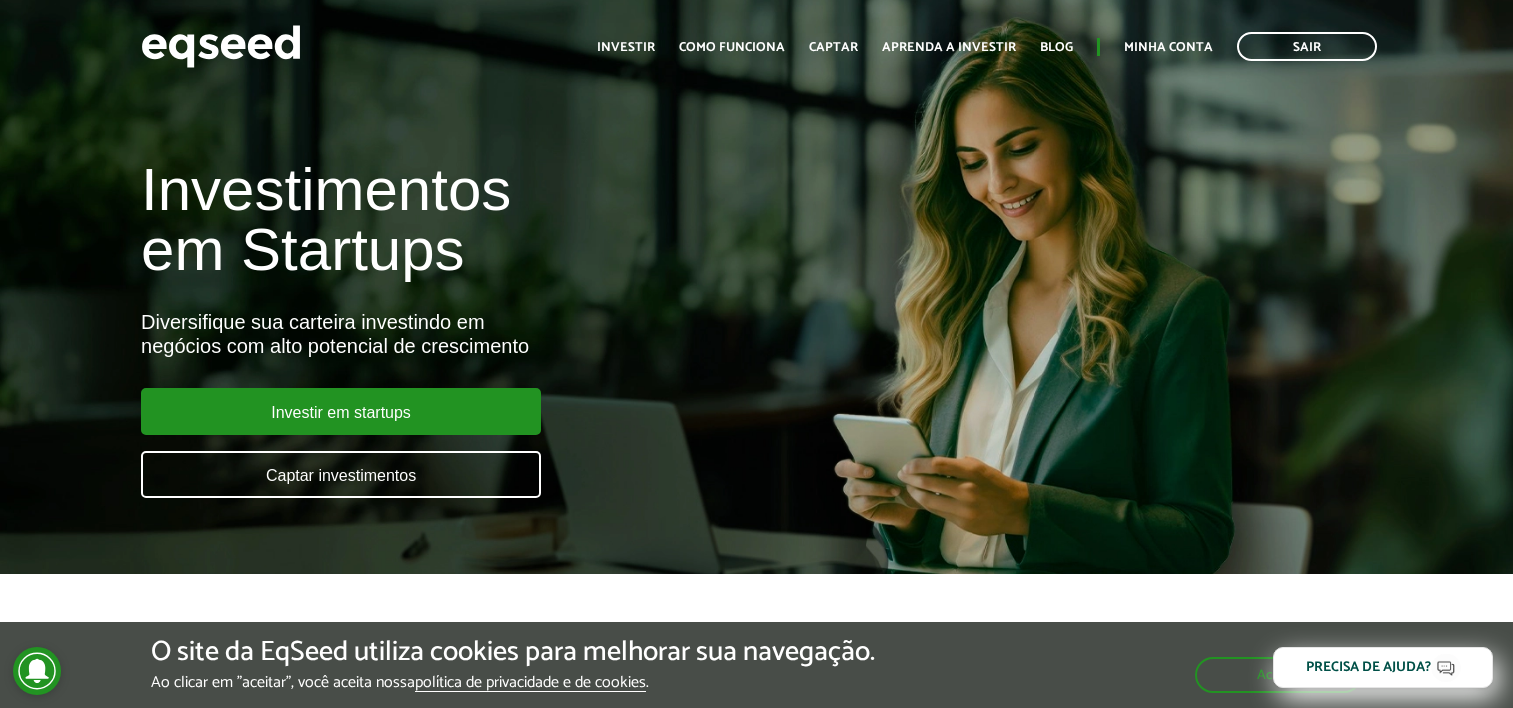 scroll, scrollTop: 0, scrollLeft: 0, axis: both 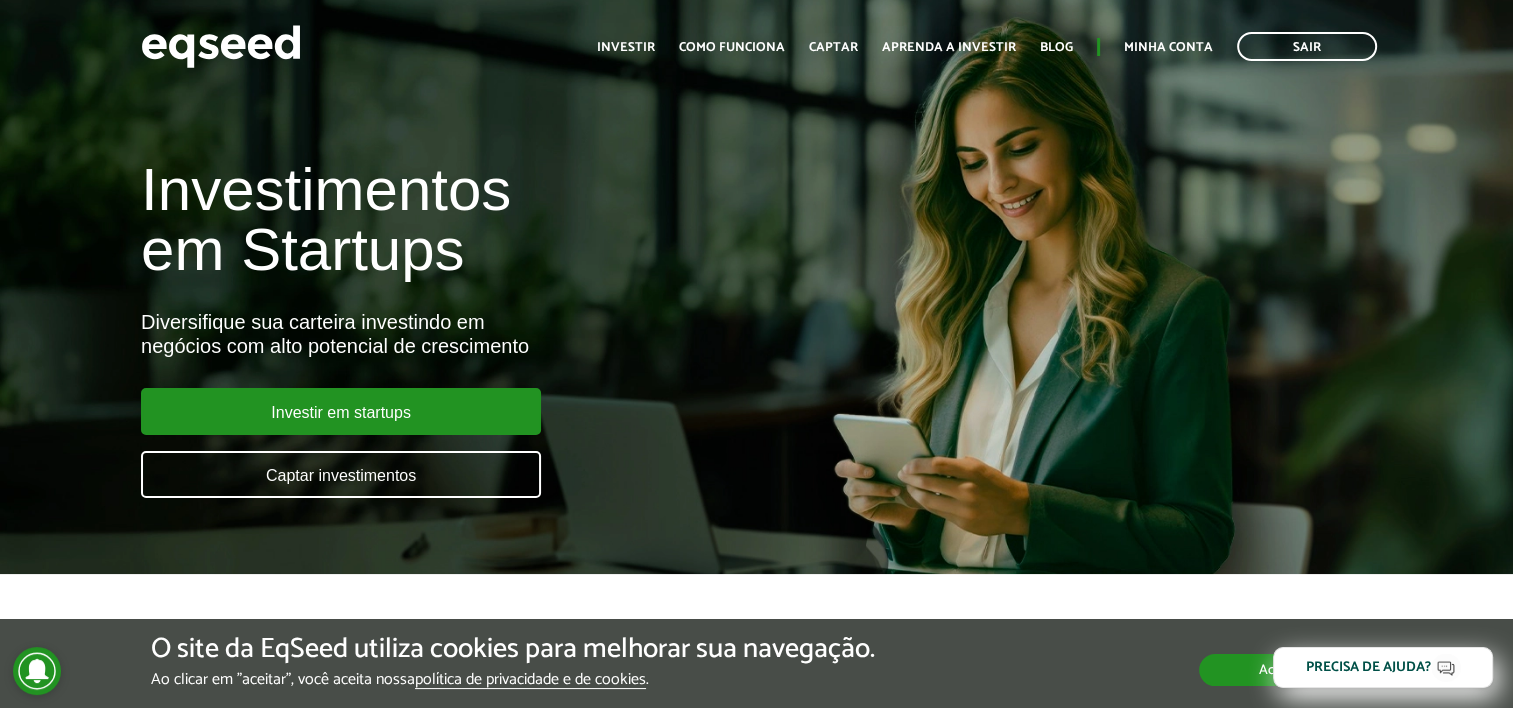 click on "Aceitar" at bounding box center [1280, 670] 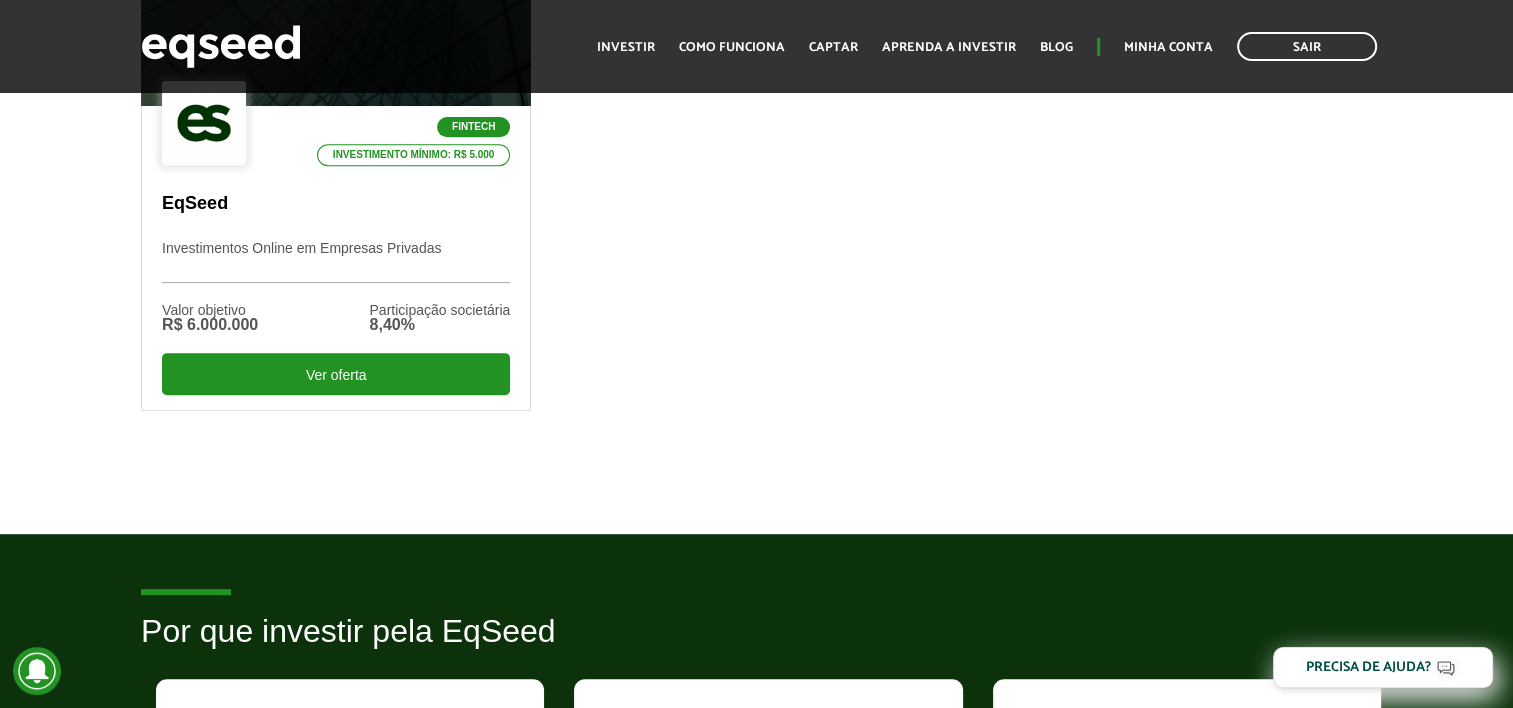 scroll, scrollTop: 700, scrollLeft: 0, axis: vertical 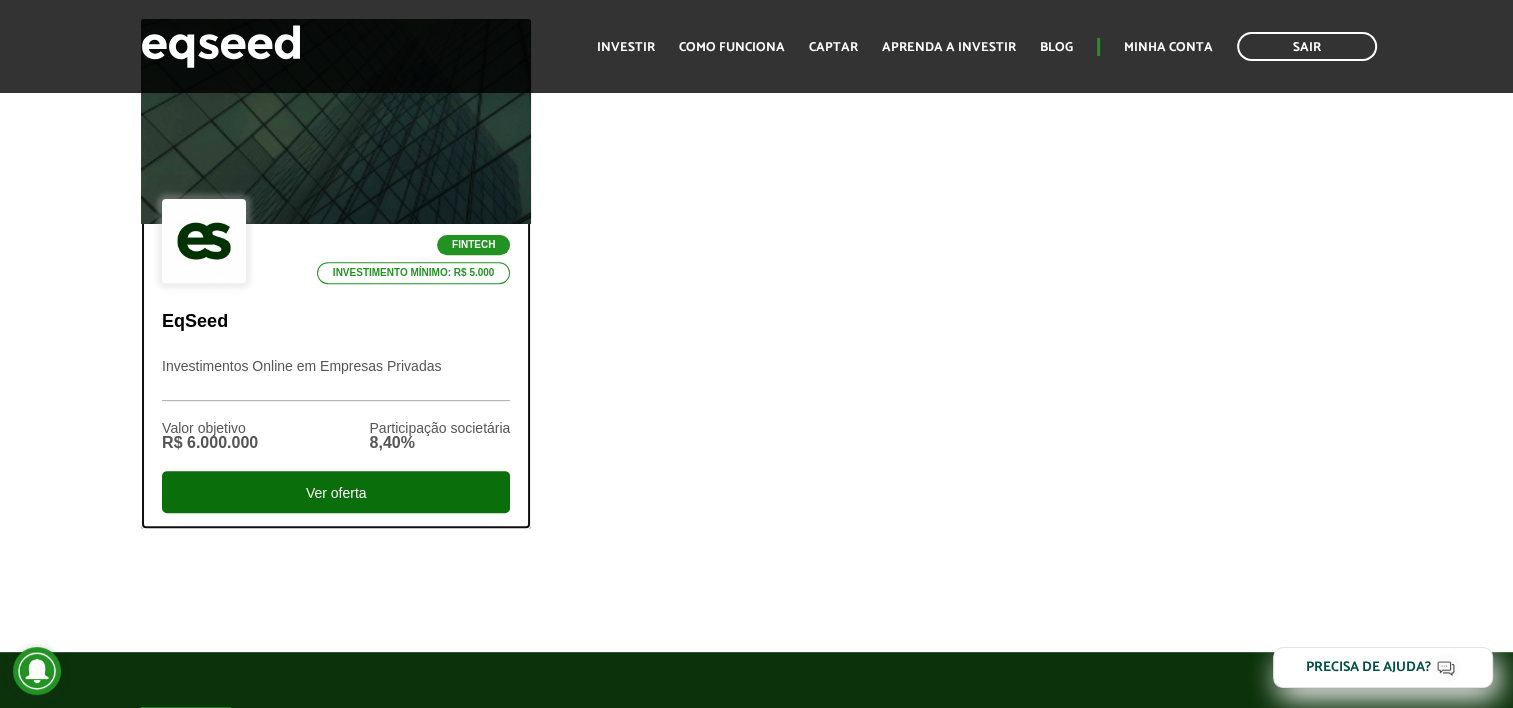 click on "Ver oferta" at bounding box center [336, 492] 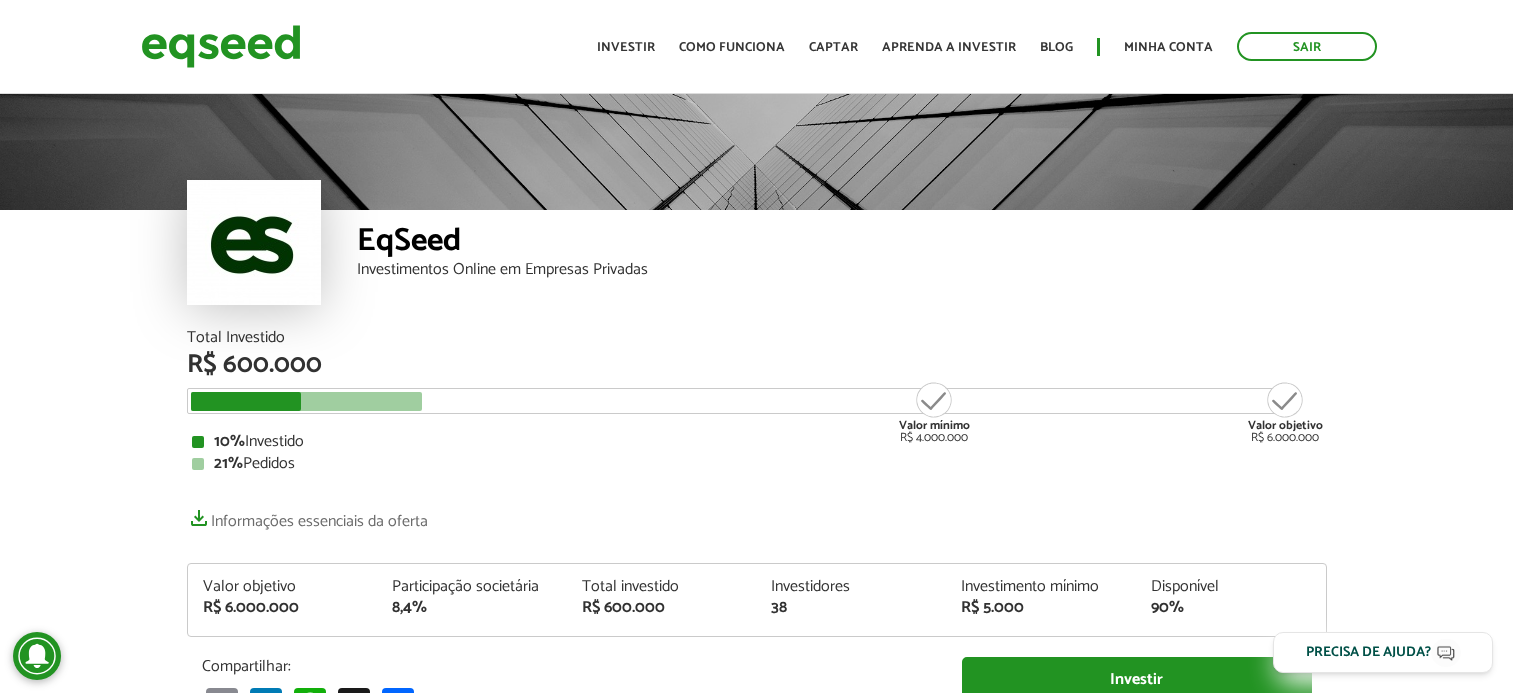scroll, scrollTop: 0, scrollLeft: 0, axis: both 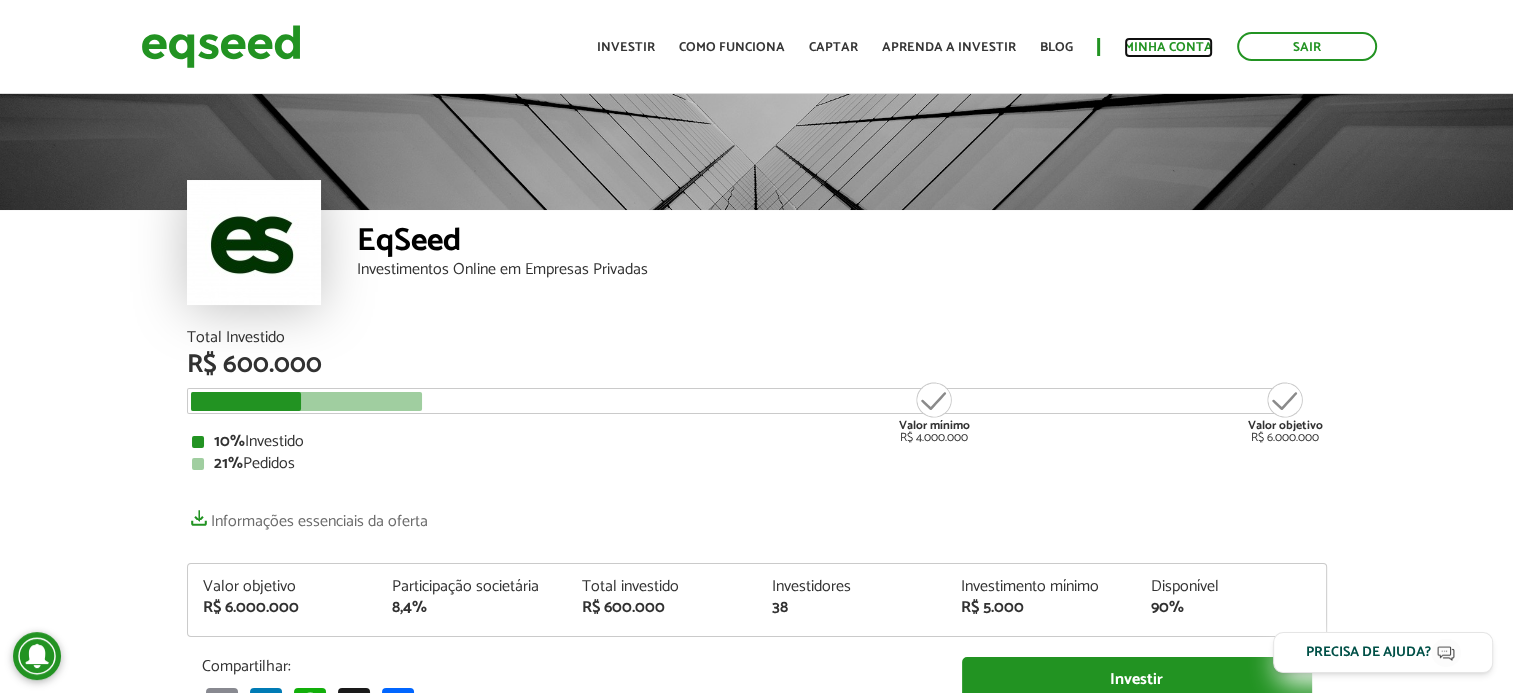 click on "Minha conta" at bounding box center (1168, 47) 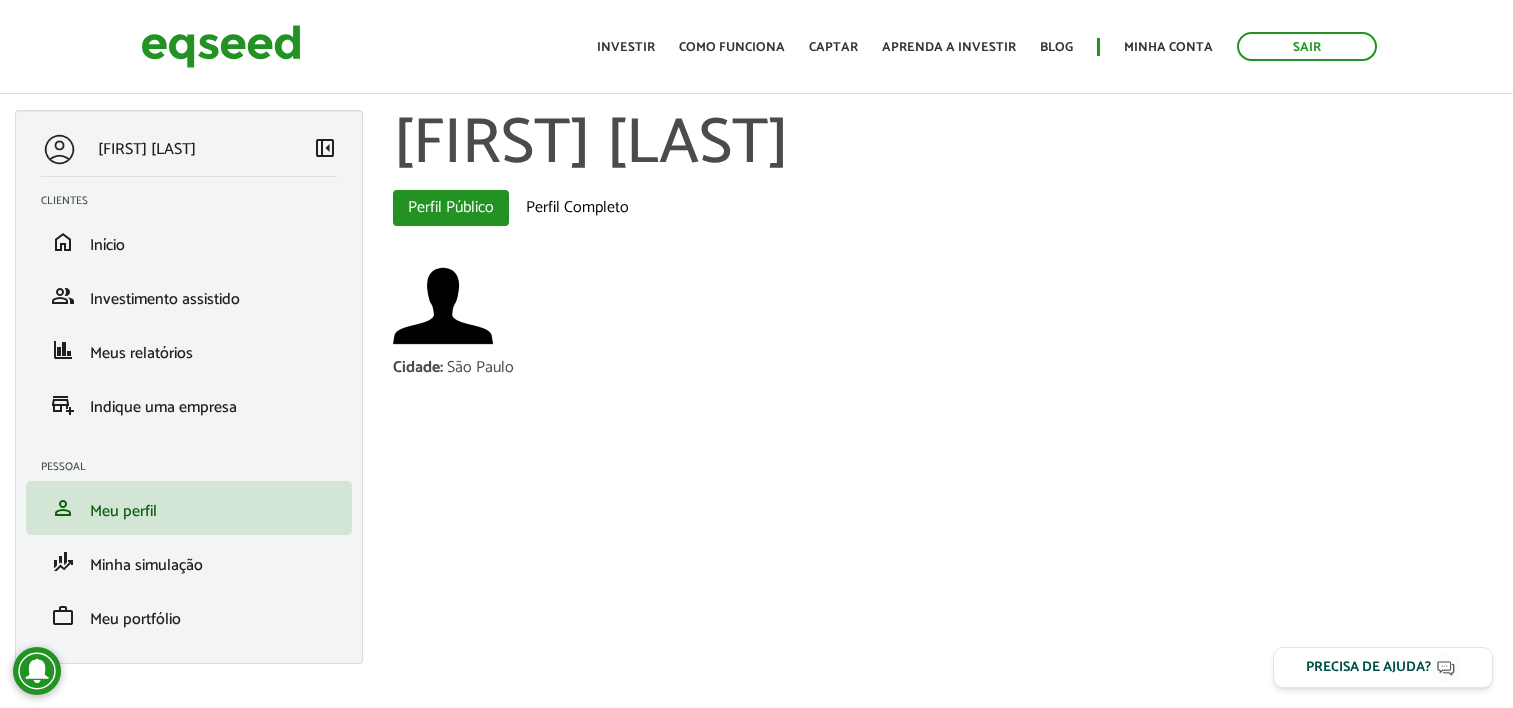 scroll, scrollTop: 0, scrollLeft: 0, axis: both 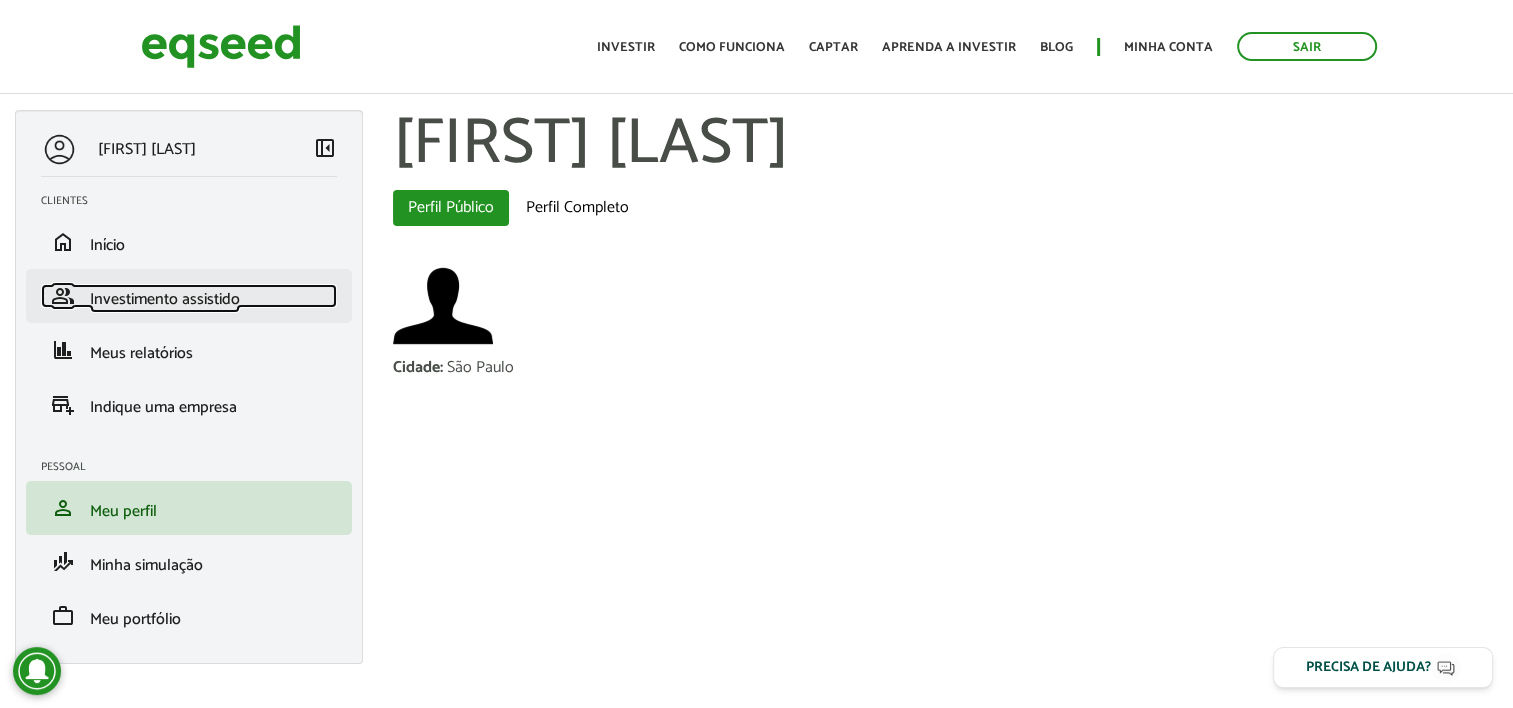 click on "Investimento assistido" at bounding box center [165, 299] 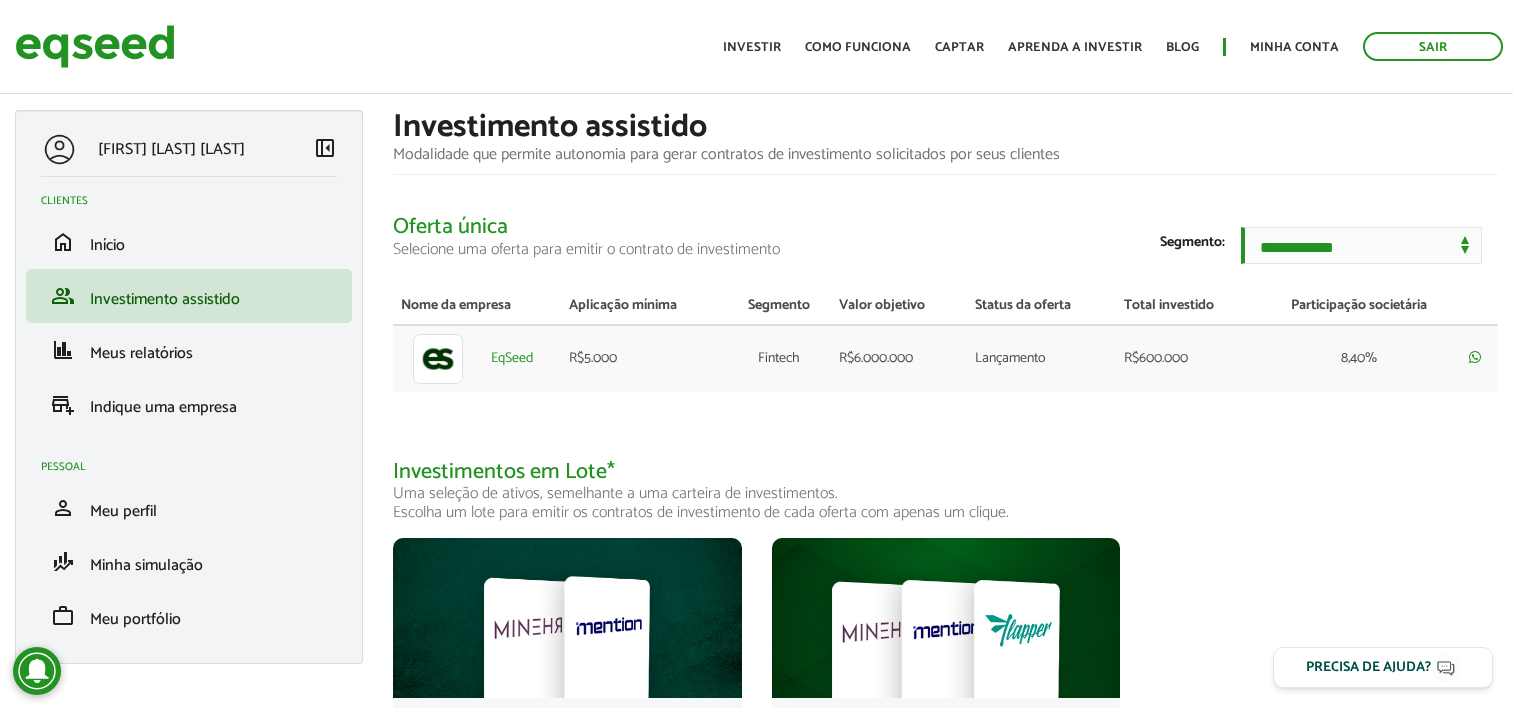 scroll, scrollTop: 0, scrollLeft: 0, axis: both 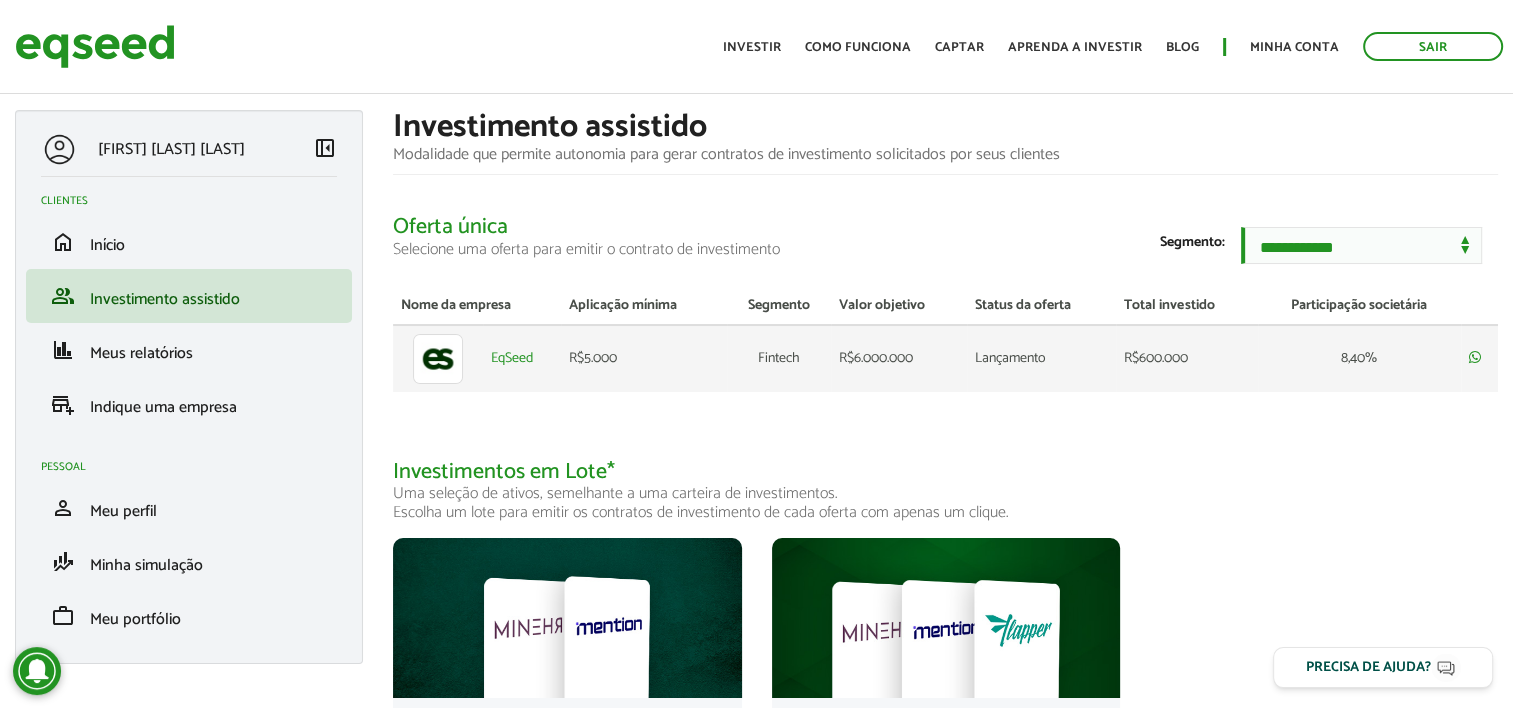click at bounding box center [438, 359] 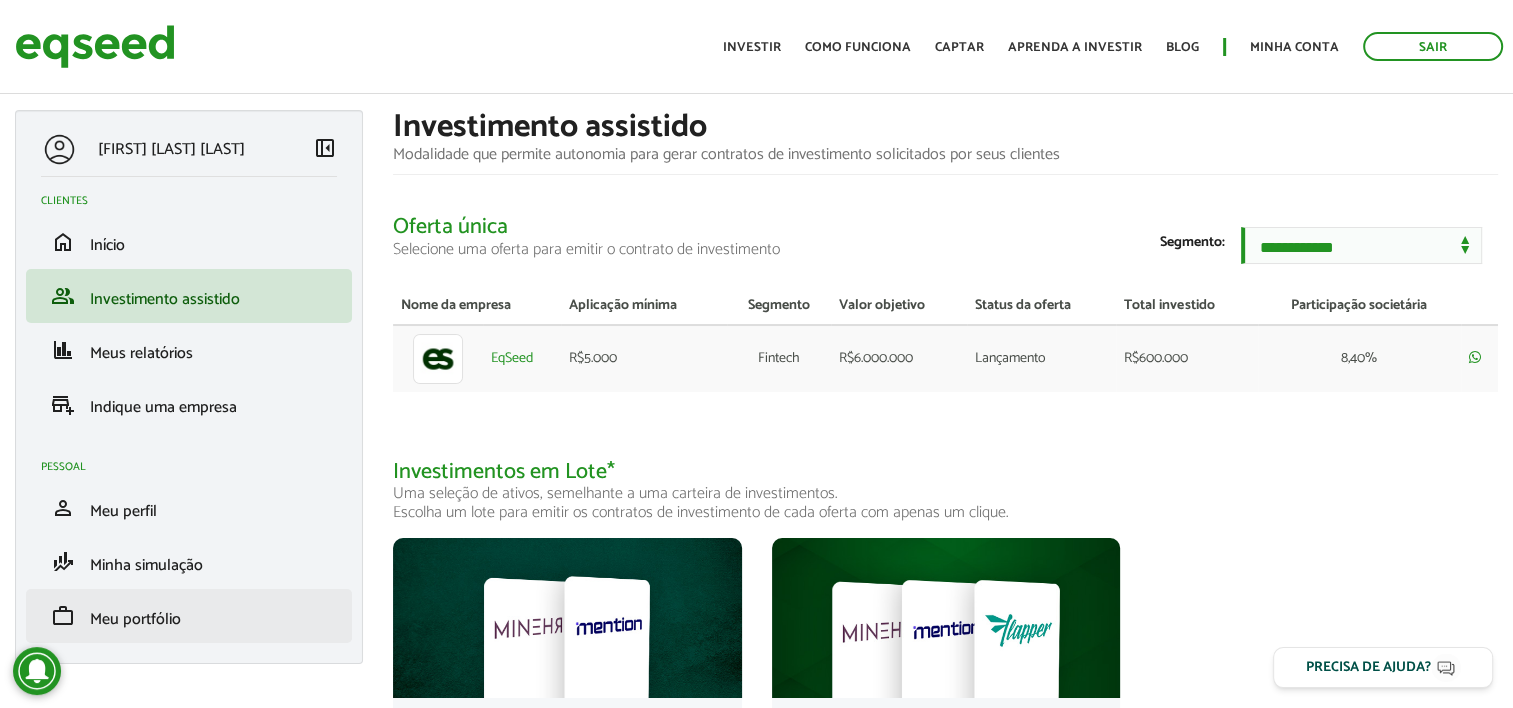 click on "work Meu portfólio" at bounding box center [189, 616] 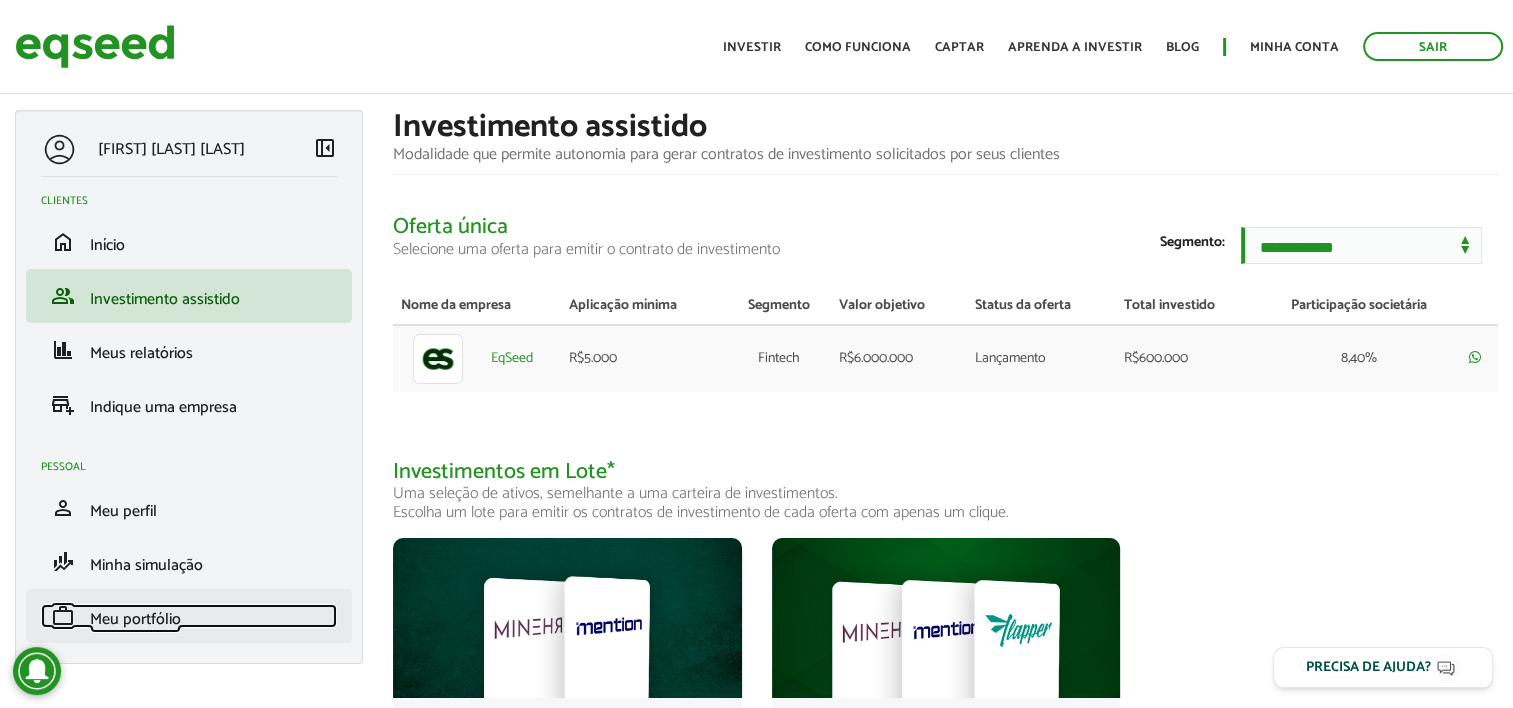 click on "Meu portfólio" at bounding box center (135, 619) 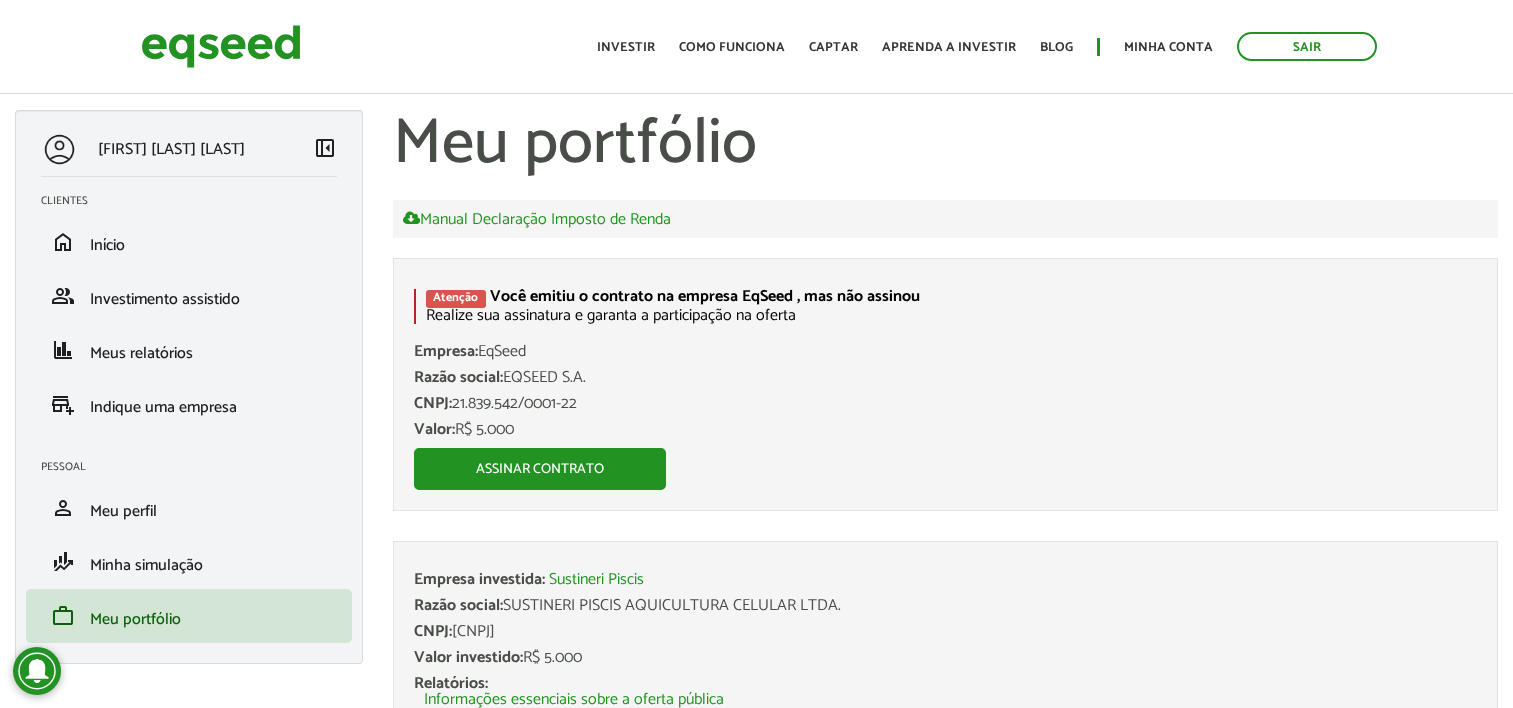 scroll, scrollTop: 0, scrollLeft: 0, axis: both 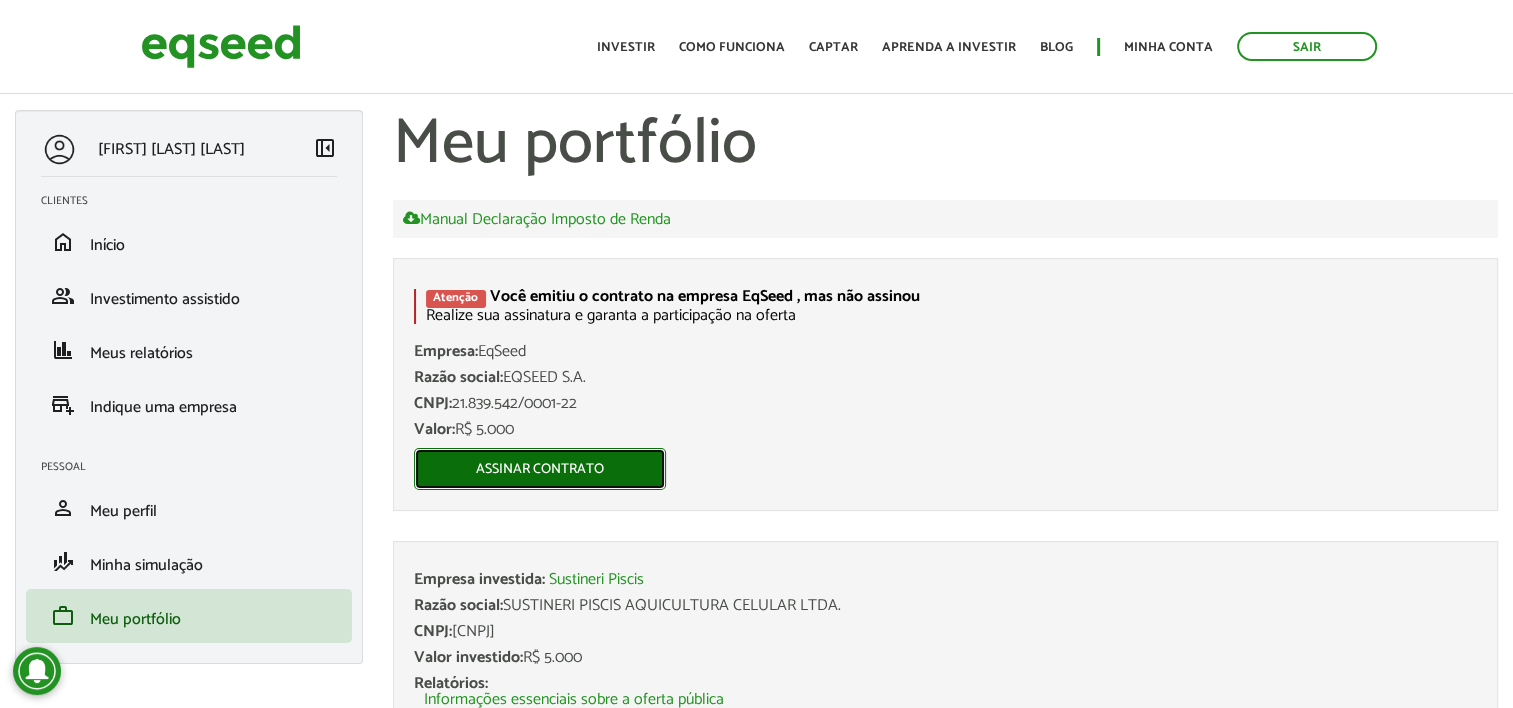 click on "Assinar contrato" at bounding box center (540, 469) 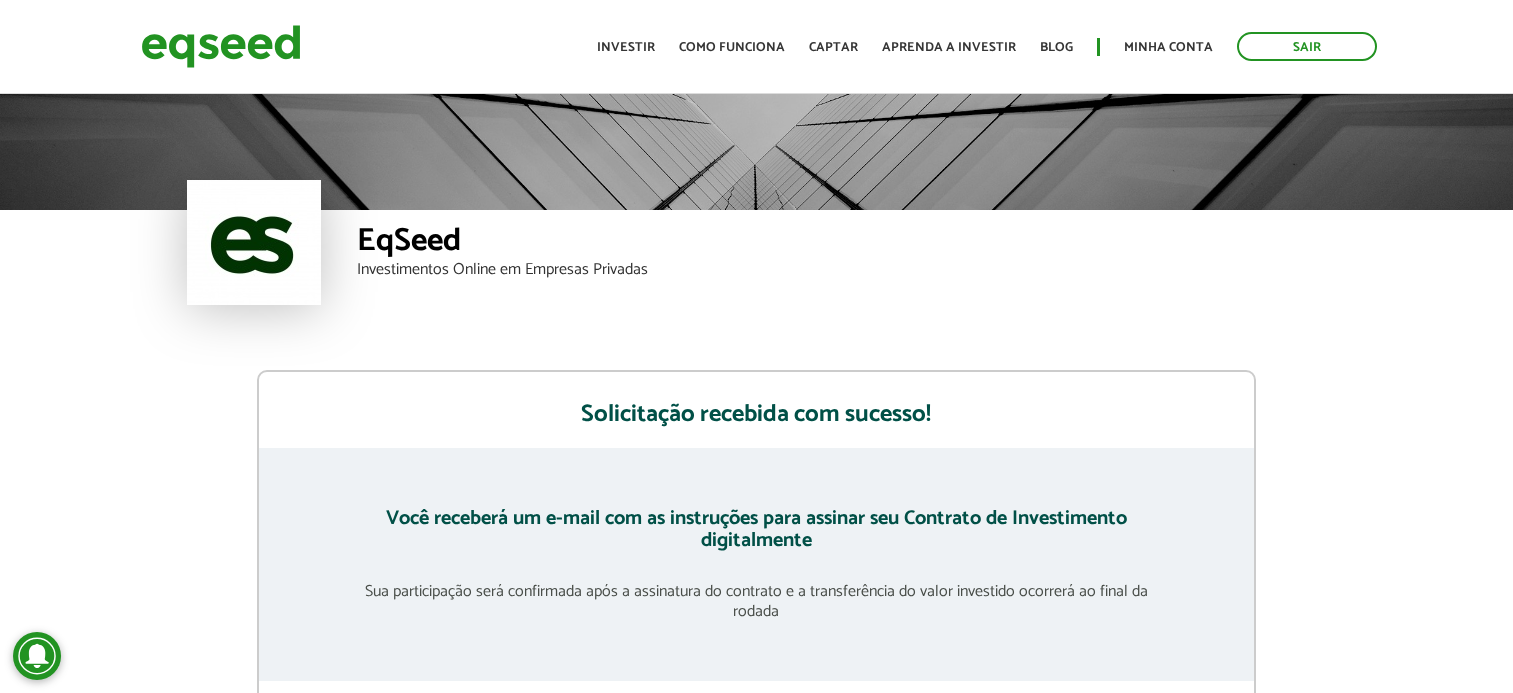 scroll, scrollTop: 0, scrollLeft: 0, axis: both 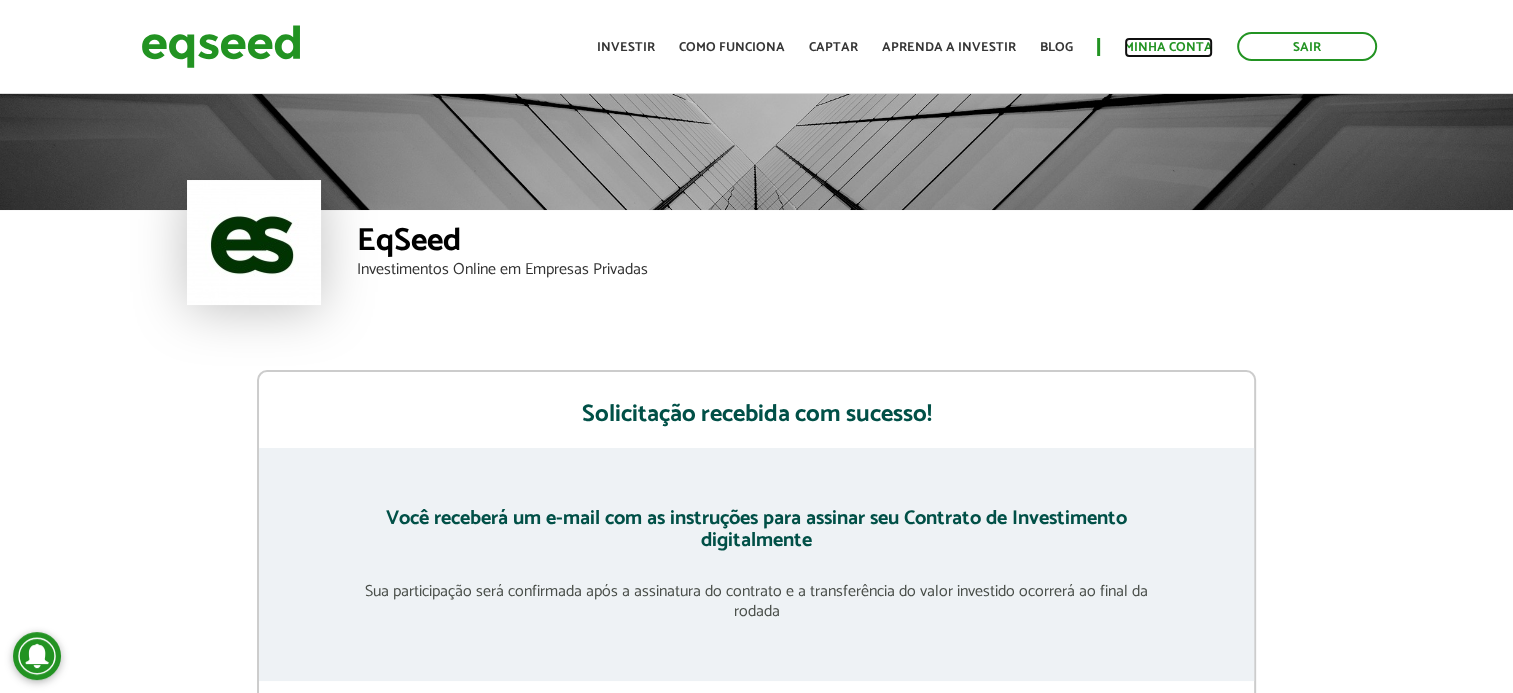 click on "Minha conta" at bounding box center [1168, 47] 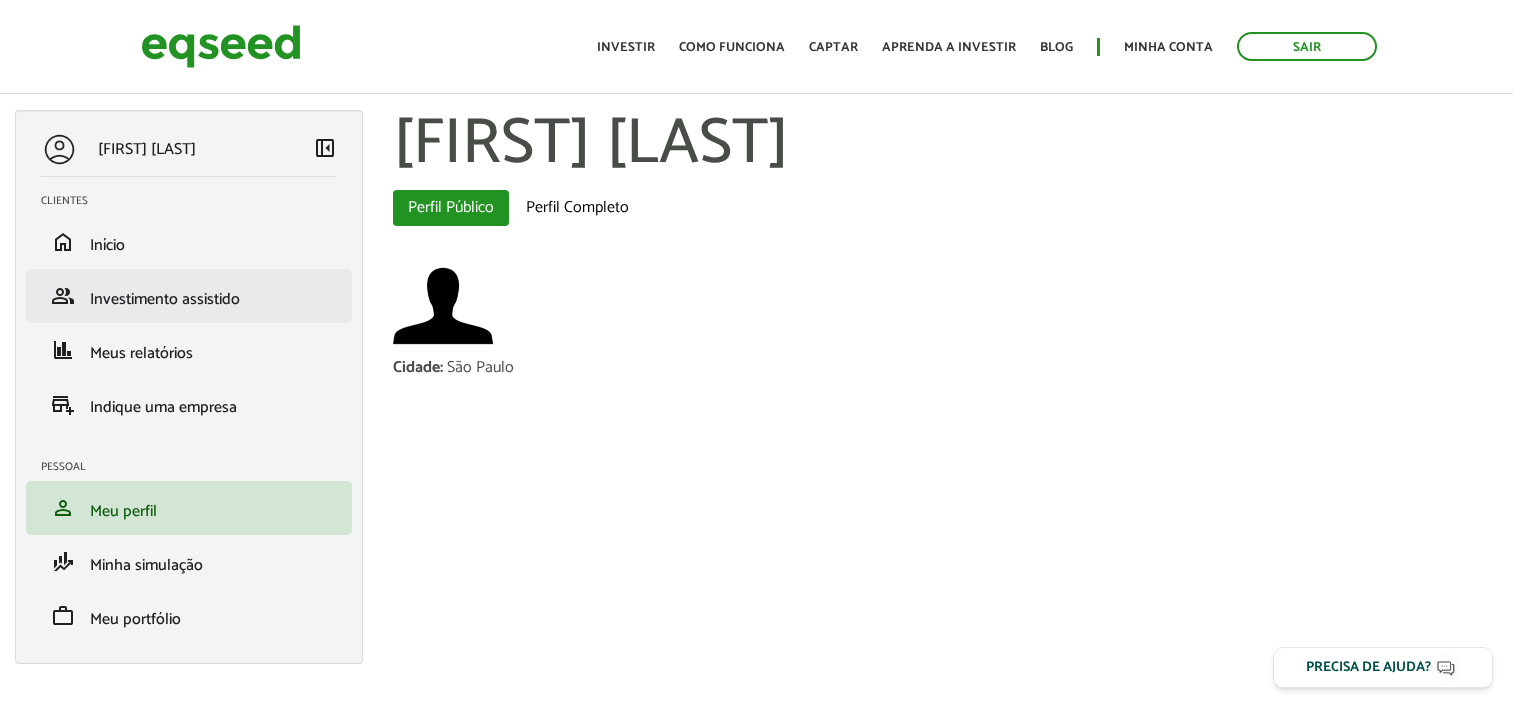 scroll, scrollTop: 0, scrollLeft: 0, axis: both 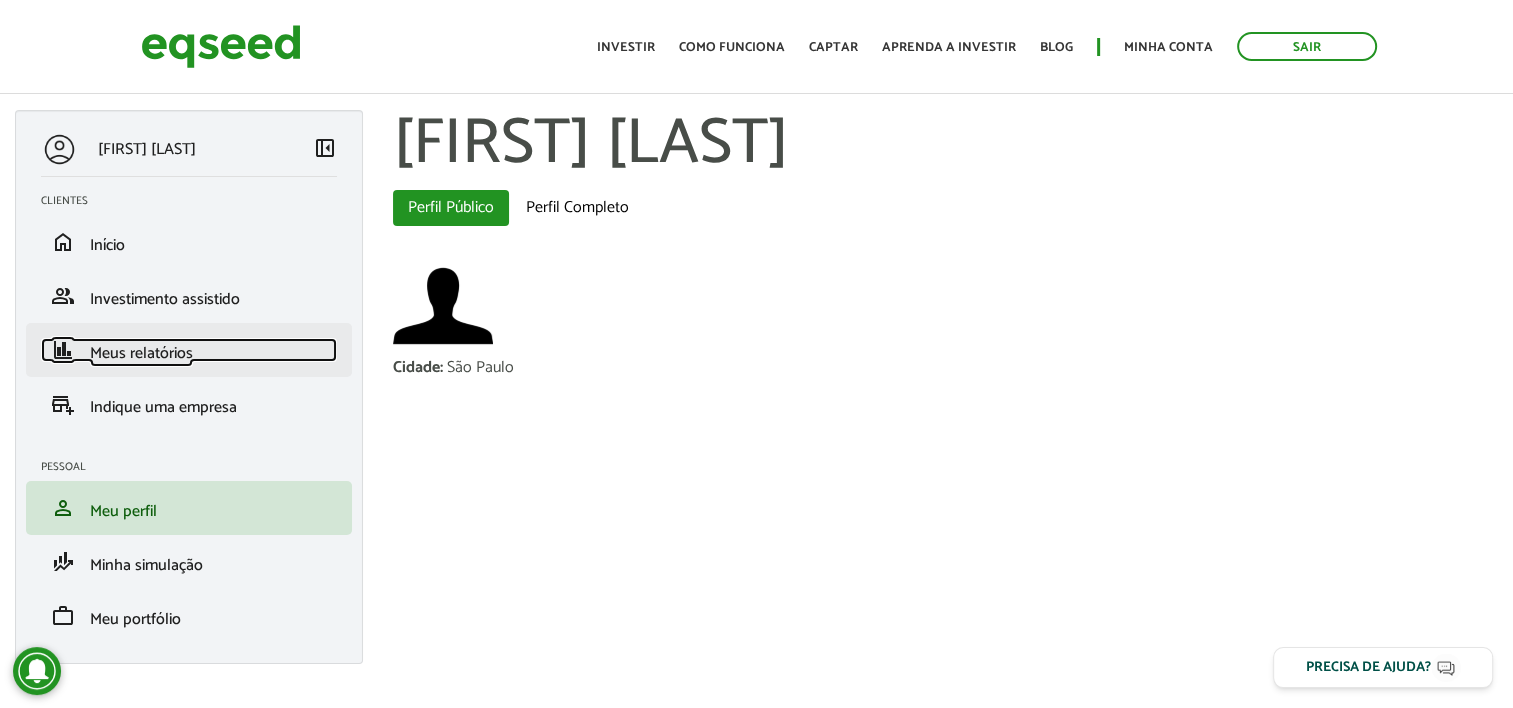 click on "Meus relatórios" at bounding box center [141, 353] 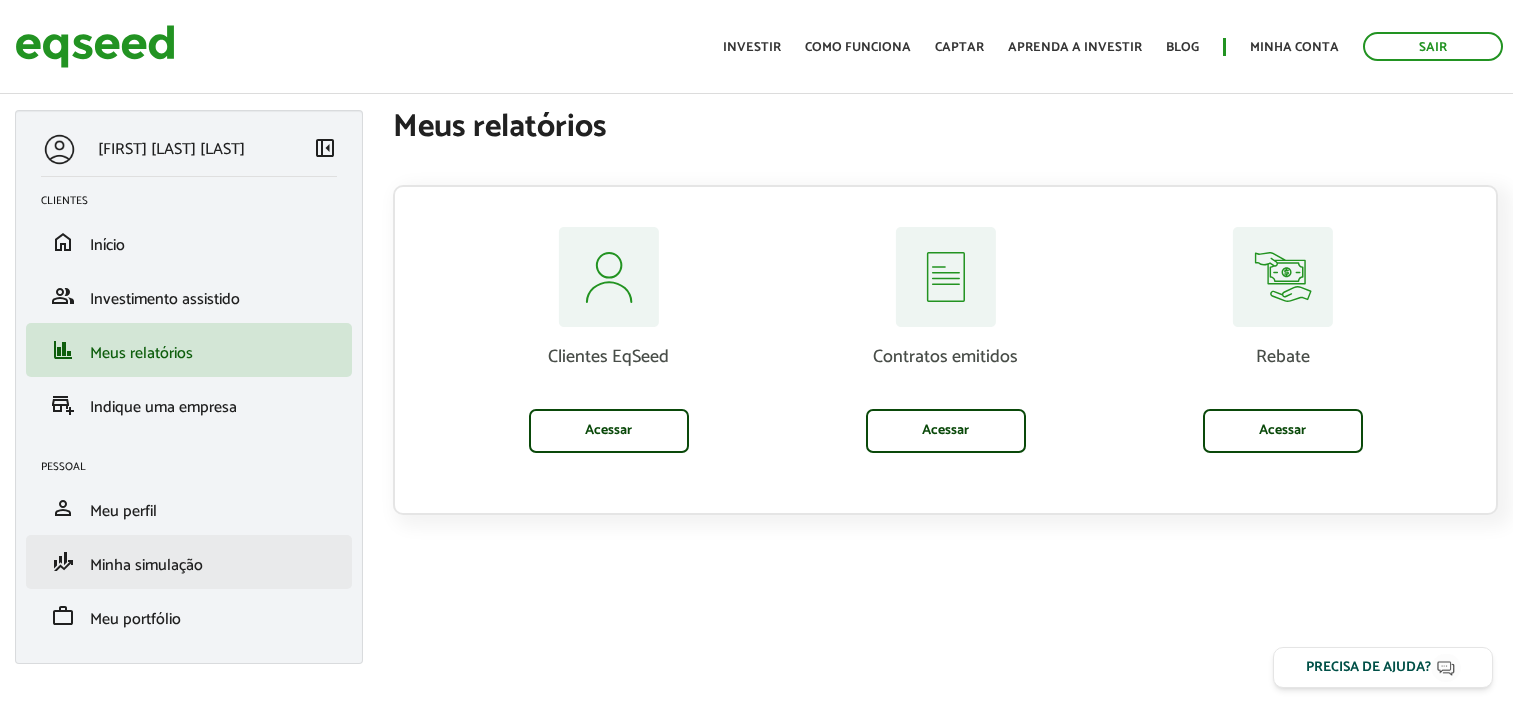 scroll, scrollTop: 0, scrollLeft: 0, axis: both 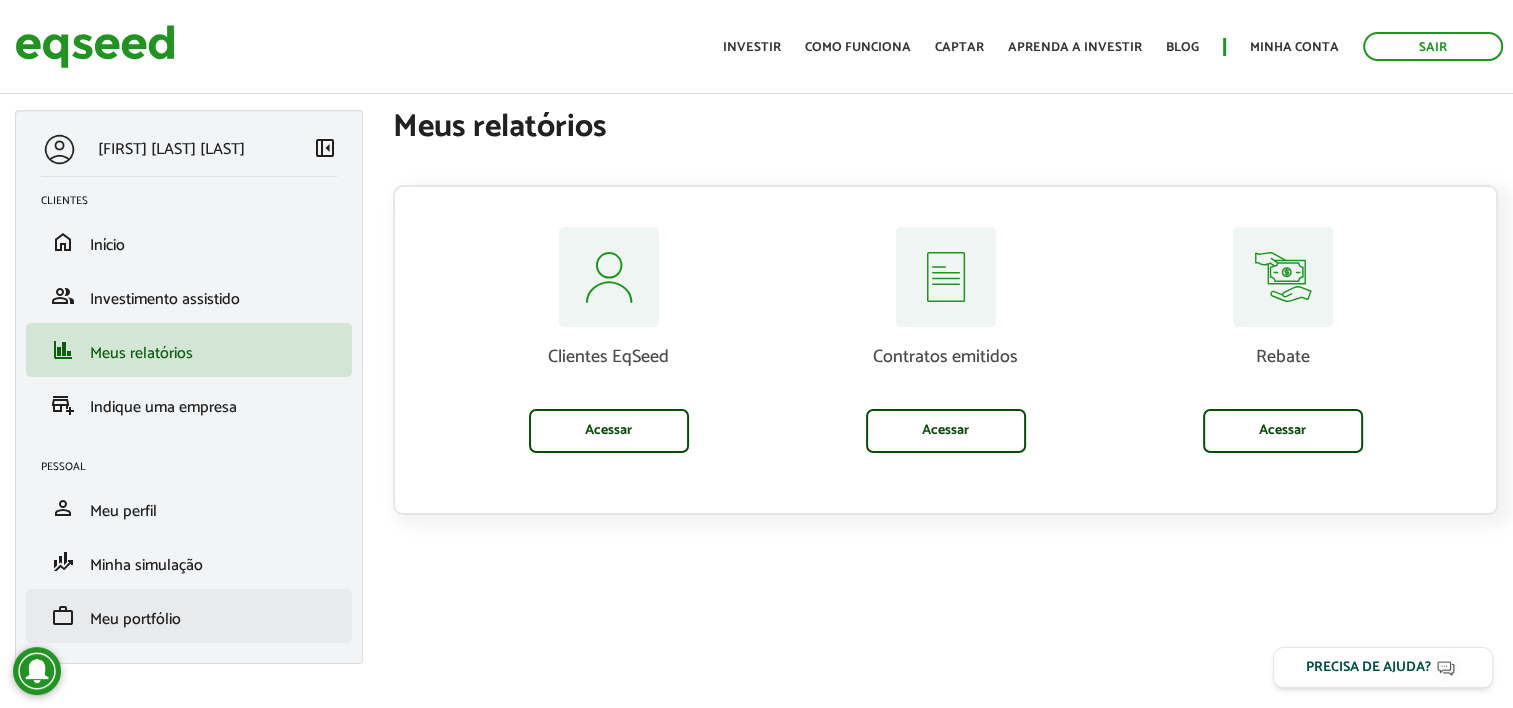 click on "work Meu portfólio" at bounding box center [189, 616] 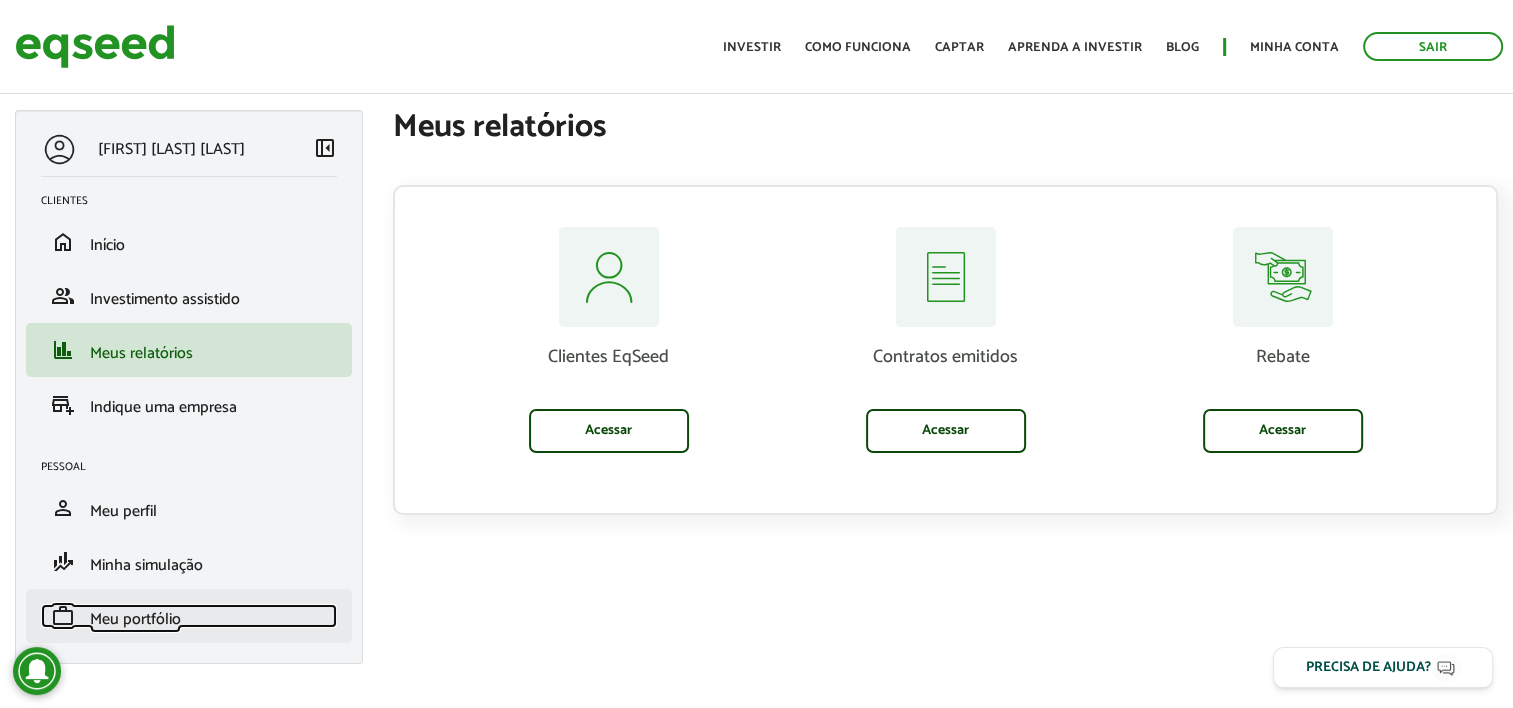 click on "Meu portfólio" at bounding box center (135, 619) 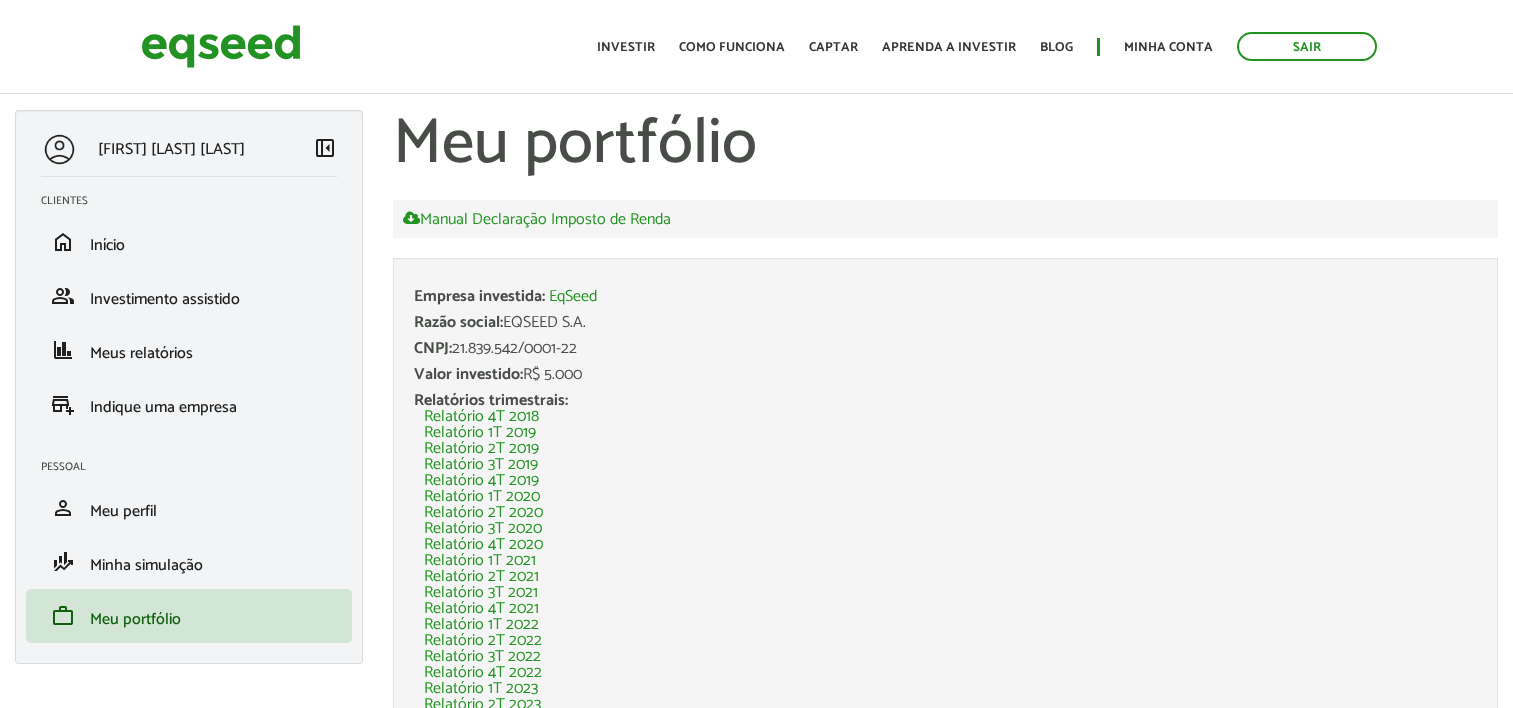 scroll, scrollTop: 0, scrollLeft: 0, axis: both 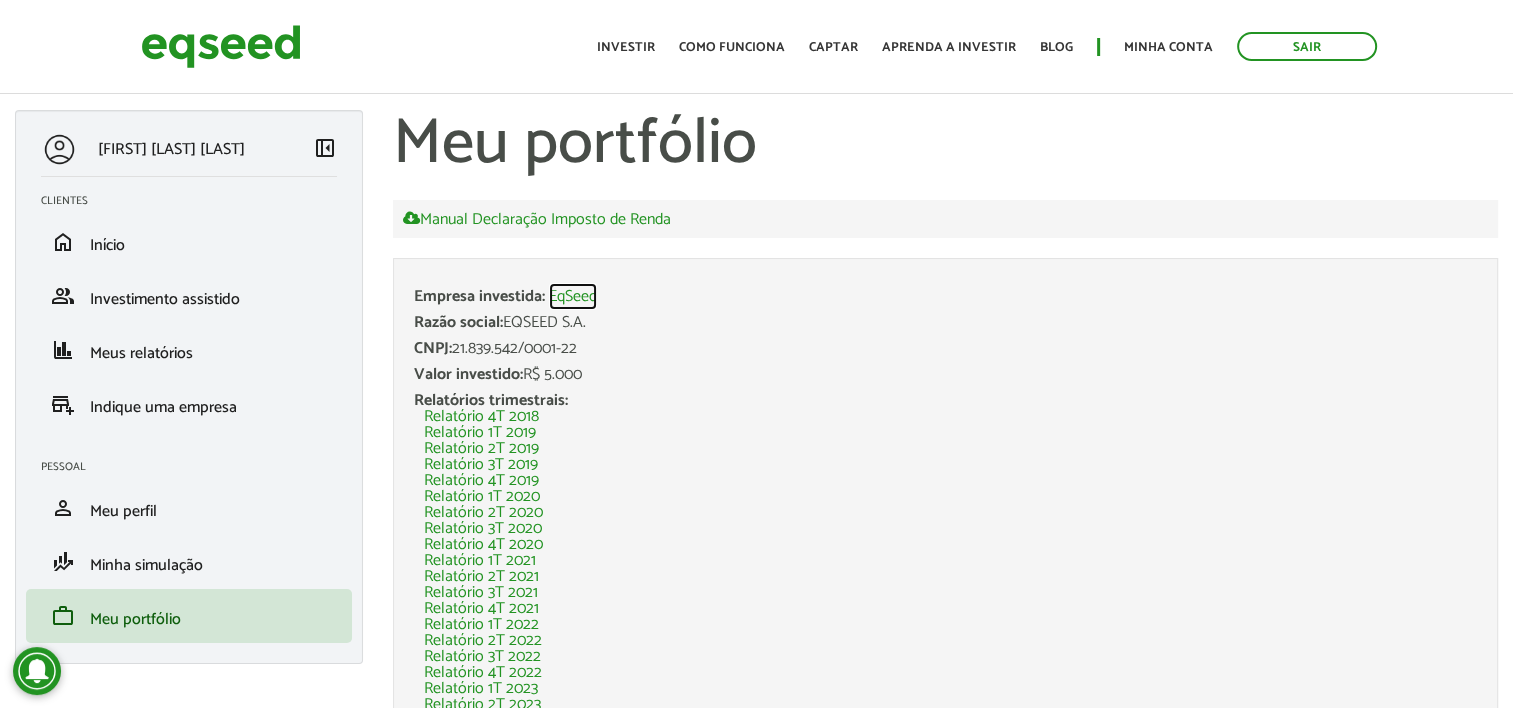click on "EqSeed" at bounding box center (573, 297) 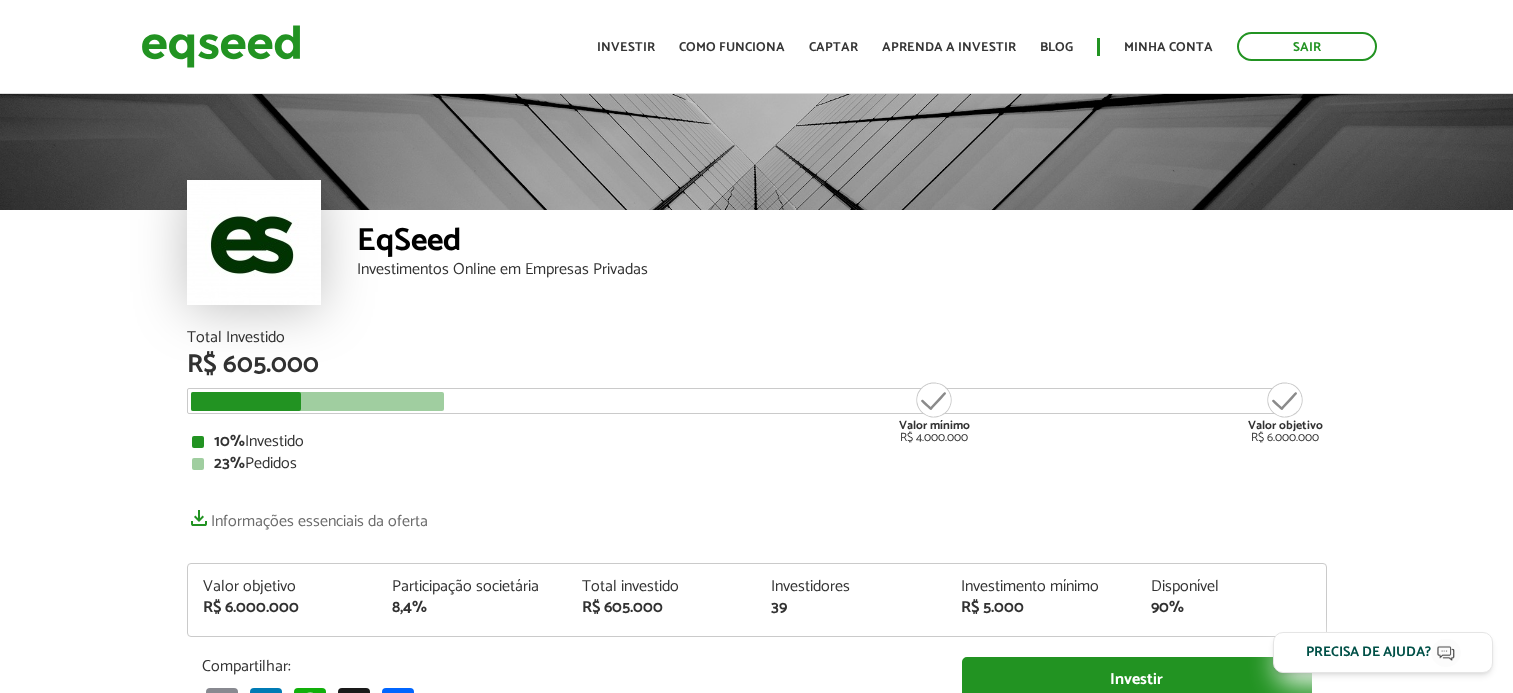 scroll, scrollTop: 0, scrollLeft: 0, axis: both 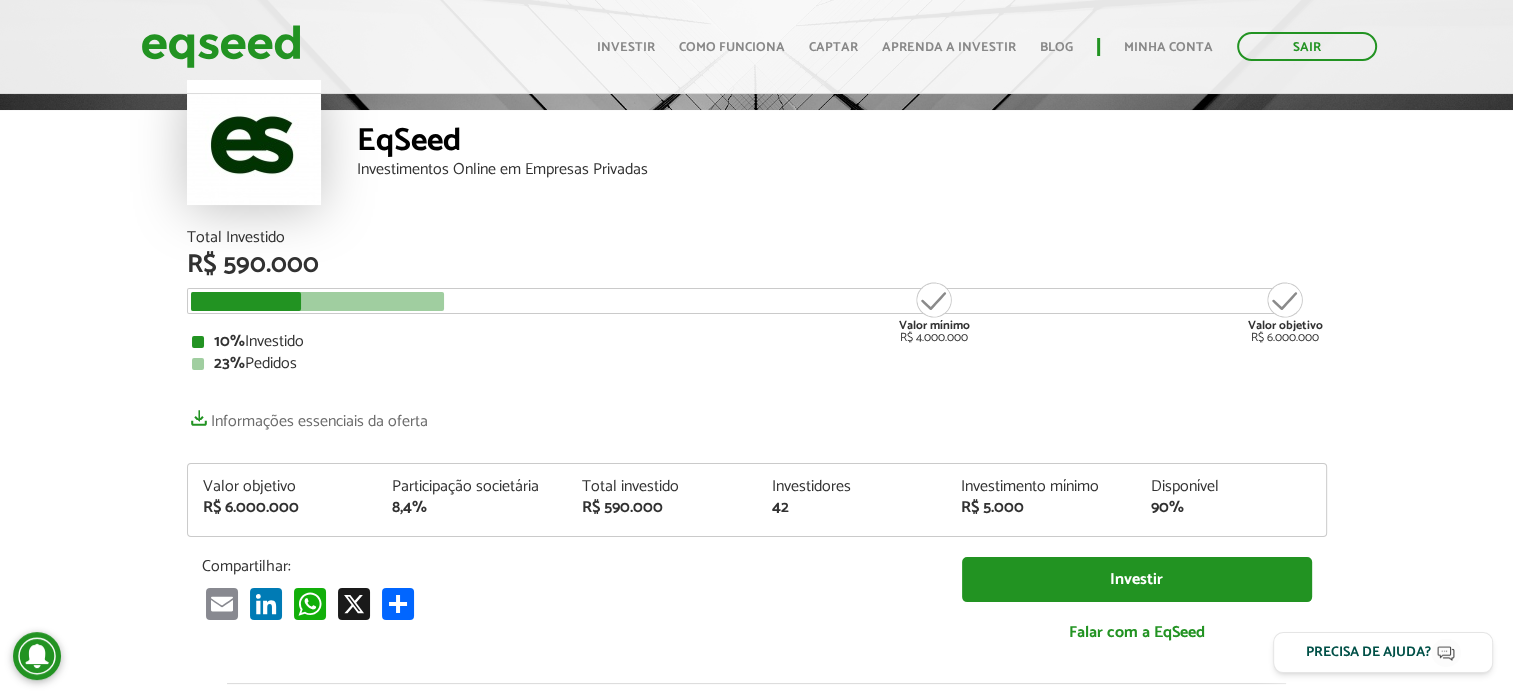 click on "EqSeed
Investimentos Online em Empresas Privadas" at bounding box center (756, 110) 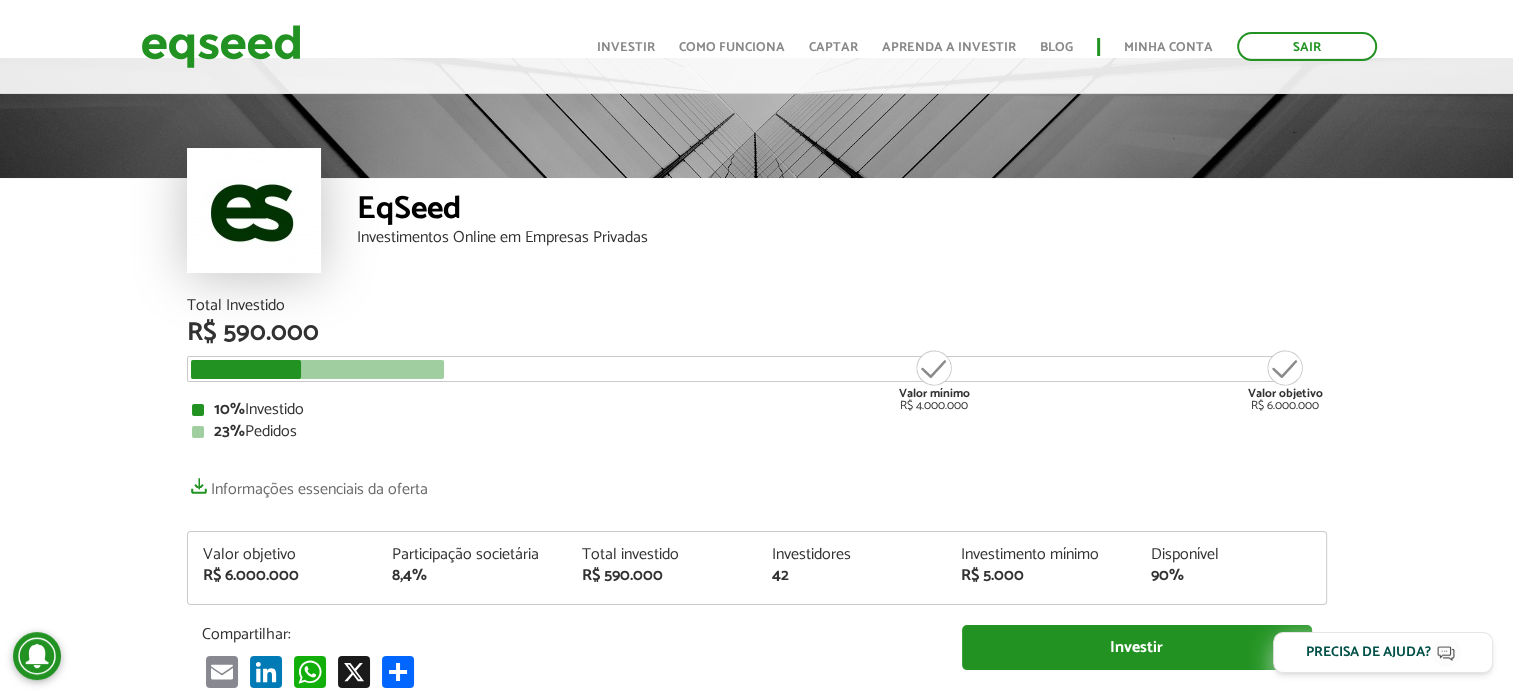 scroll, scrollTop: 0, scrollLeft: 0, axis: both 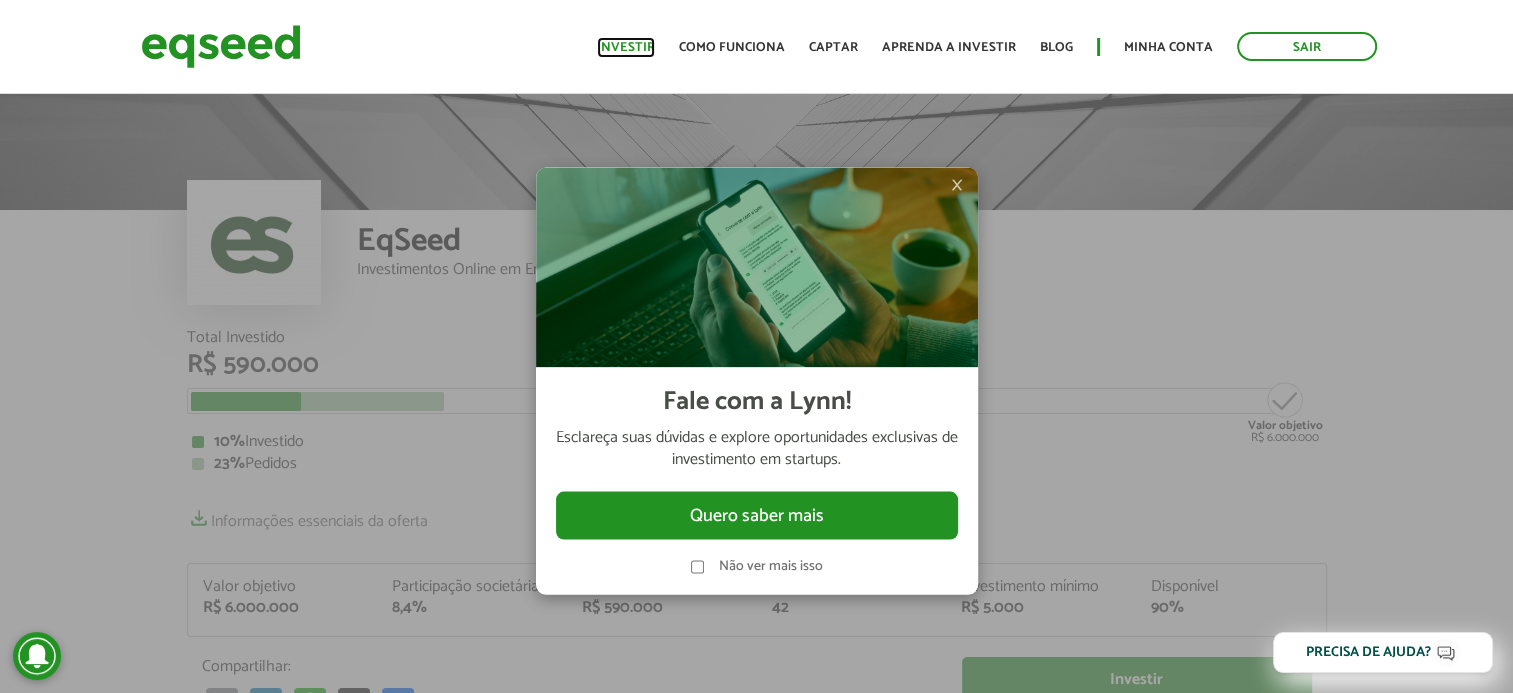 click on "Investir" at bounding box center [626, 47] 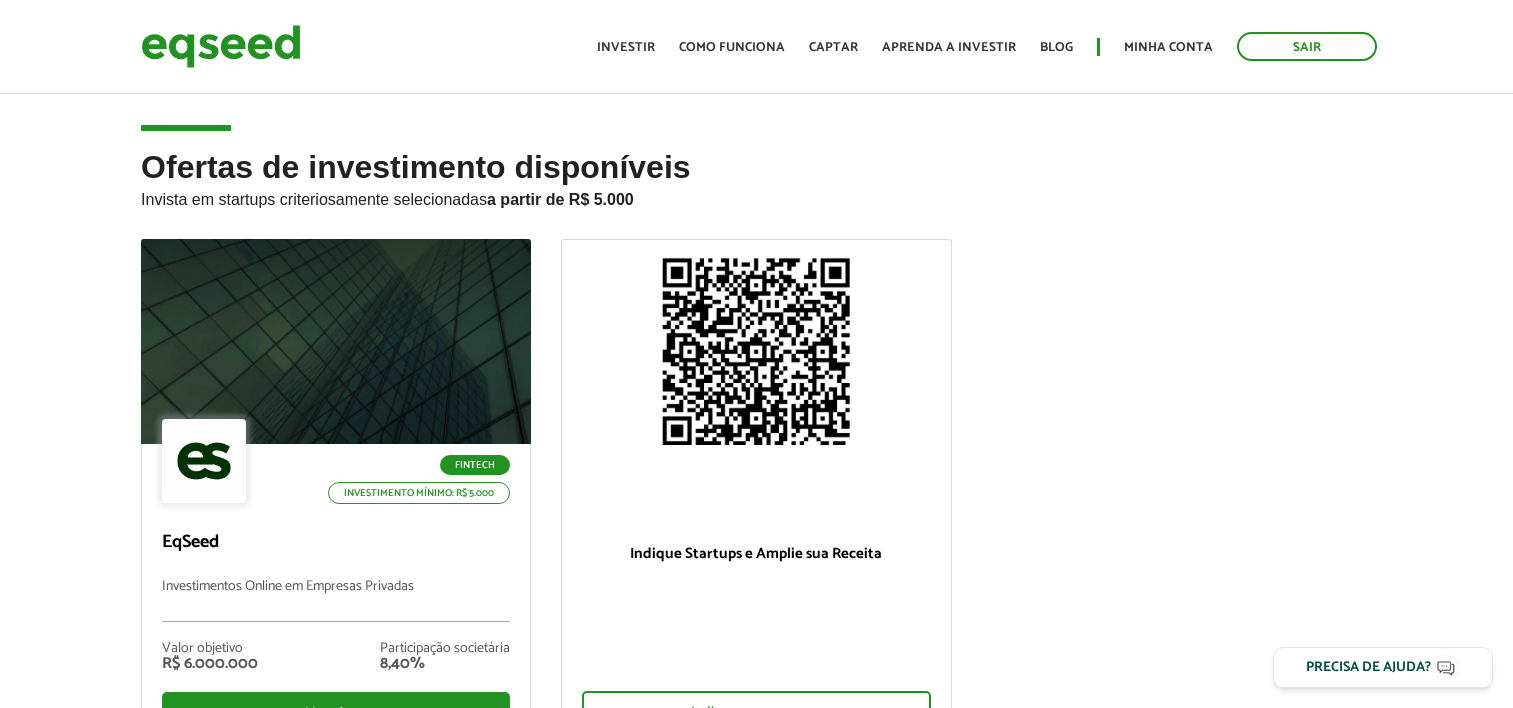 scroll, scrollTop: 0, scrollLeft: 0, axis: both 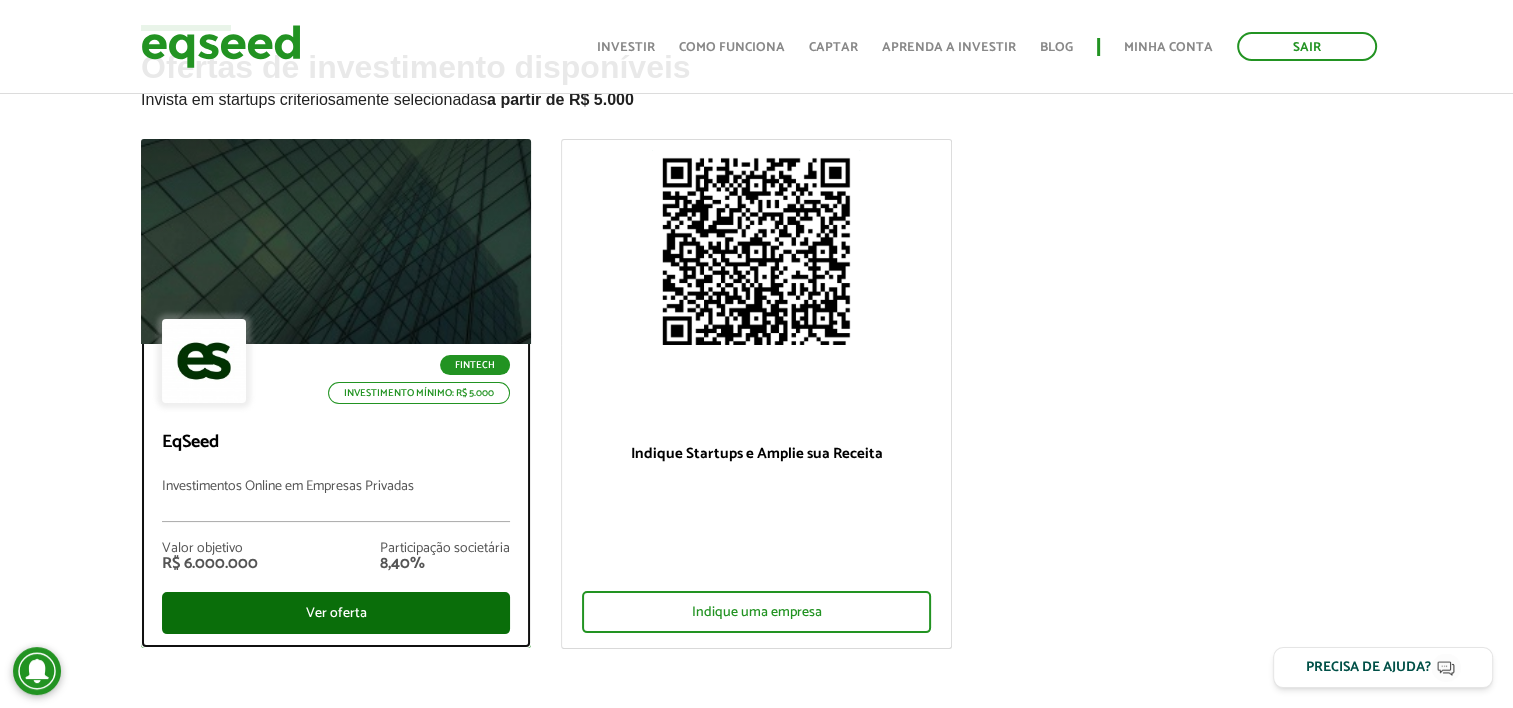 click on "Ver oferta" at bounding box center [336, 613] 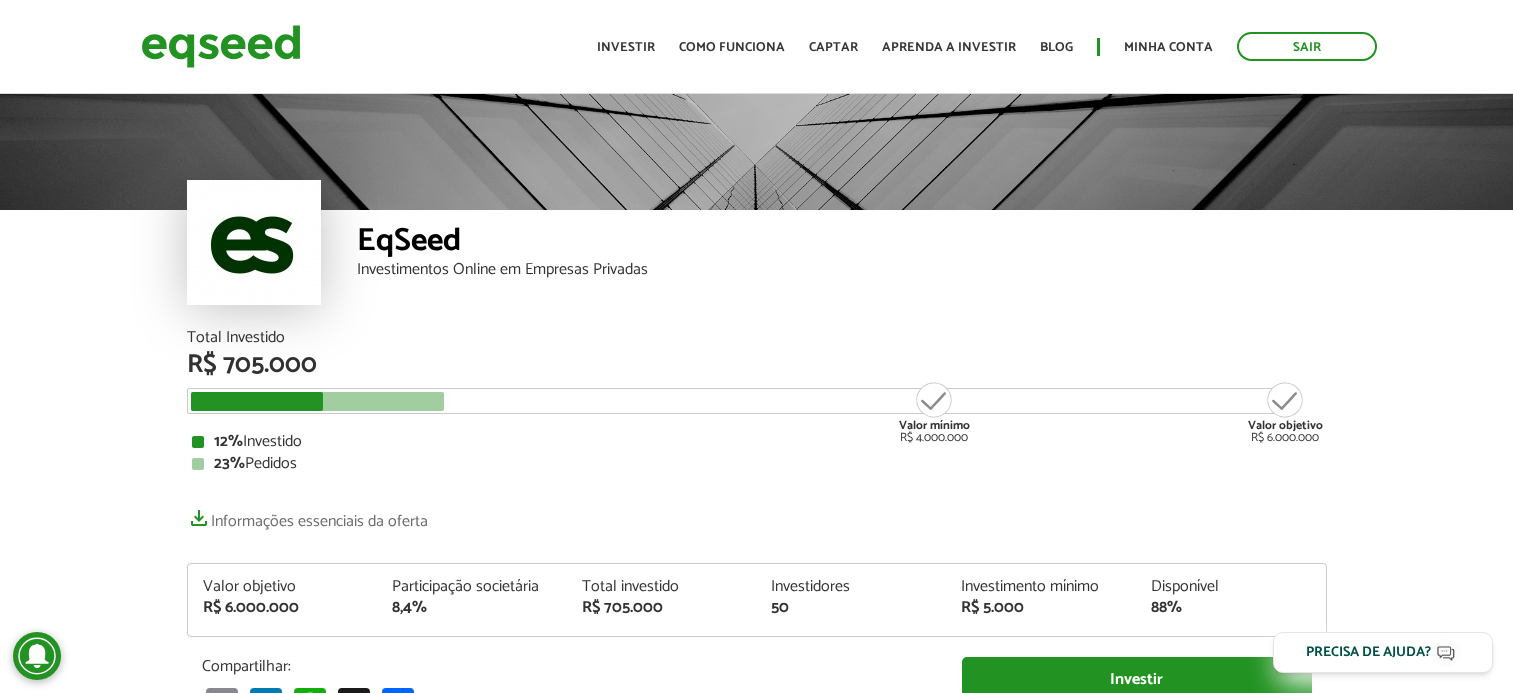 scroll, scrollTop: 0, scrollLeft: 0, axis: both 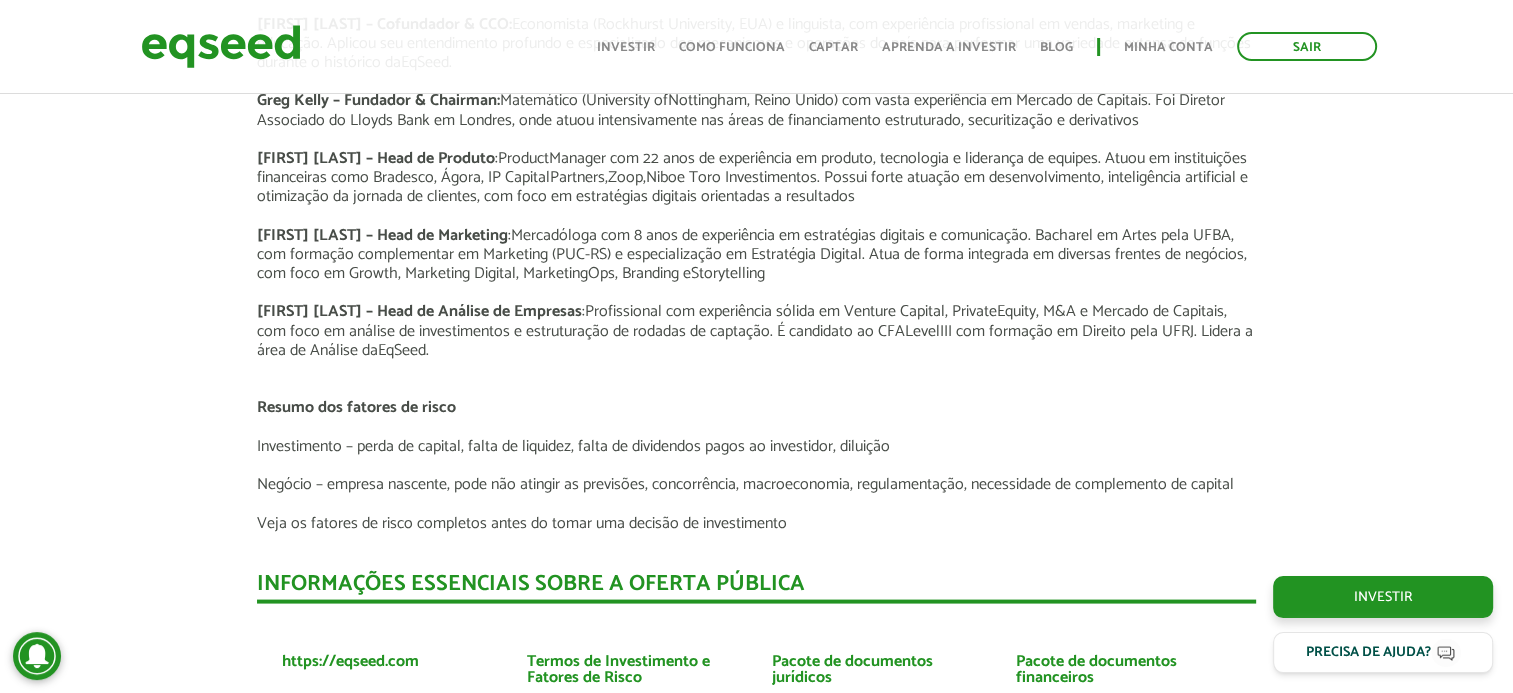 click on ", M&A e Mercado de Capitais, com foco em análise de investimentos e estruturação de rodadas de captação. É candidato ao CFA" at bounding box center (742, 321) 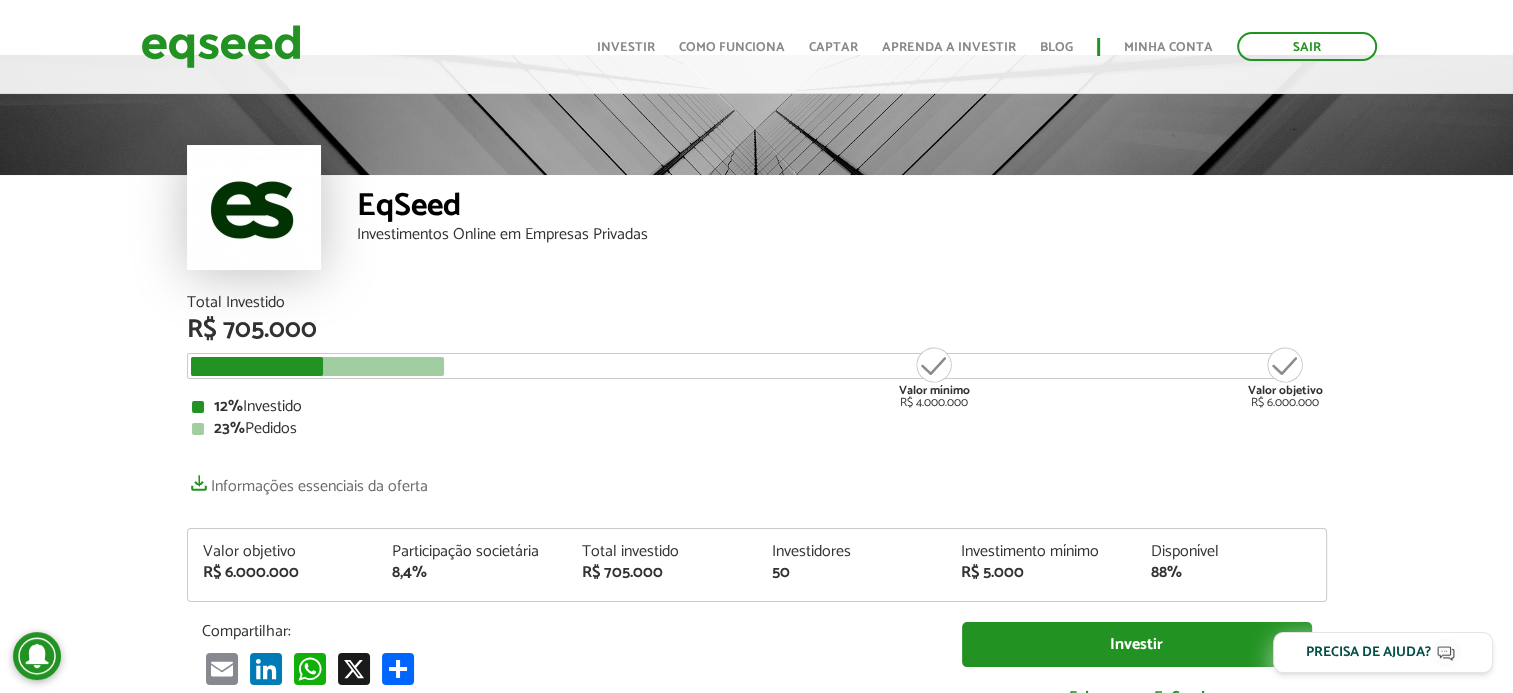 scroll, scrollTop: 0, scrollLeft: 0, axis: both 